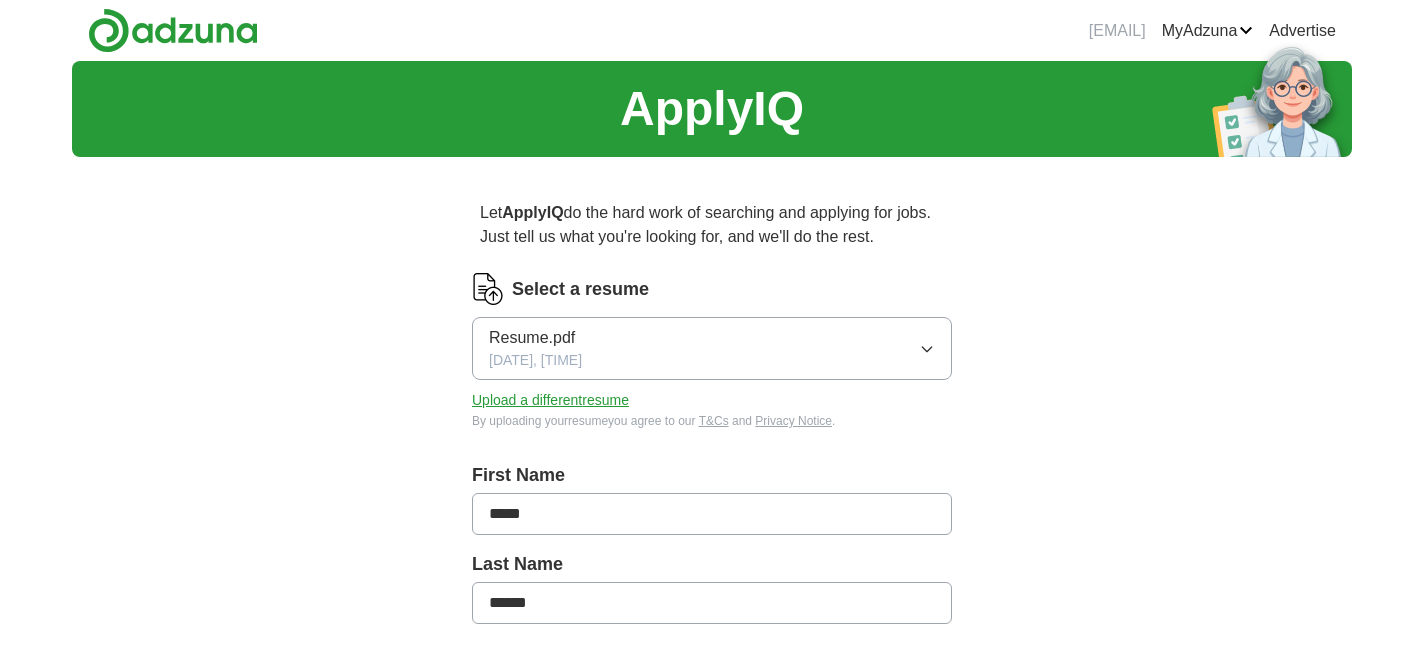scroll, scrollTop: 0, scrollLeft: 0, axis: both 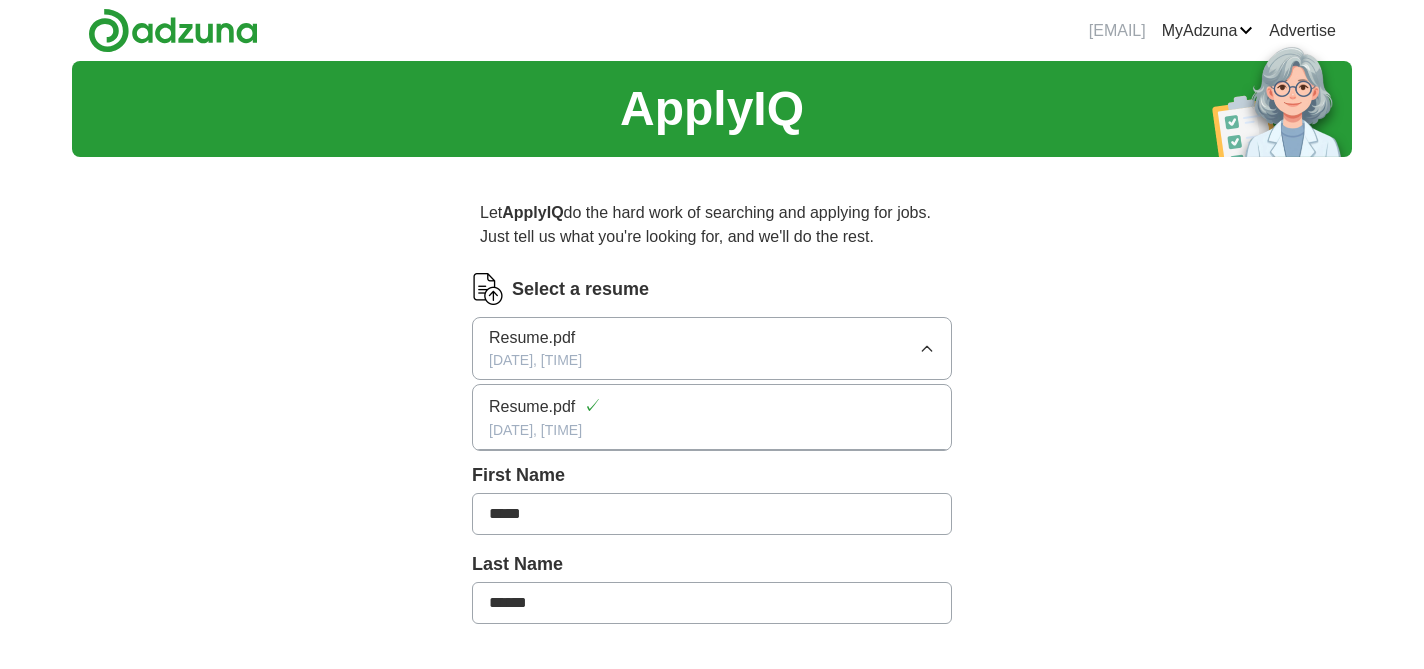 click on "Let ApplyIQ do the hard work of searching and applying for jobs. Just tell us what you're looking for, and we'll do the rest. Select a resume Resume.pdf [DATE], [TIME] Resume.pdf ✓ [DATE], [TIME] Upload a different resume By uploading your resume you agree to our T\u0026Cs and Privacy Notice . First Name ***** Last Name ****** What job are you looking for? Enter or select a minimum of 3 job titles (4-8 recommended) Where do you want to work? 25 mile radius Start applying for jobs By registering, you consent to us applying to suitable jobs for you" at bounding box center [712, 706] 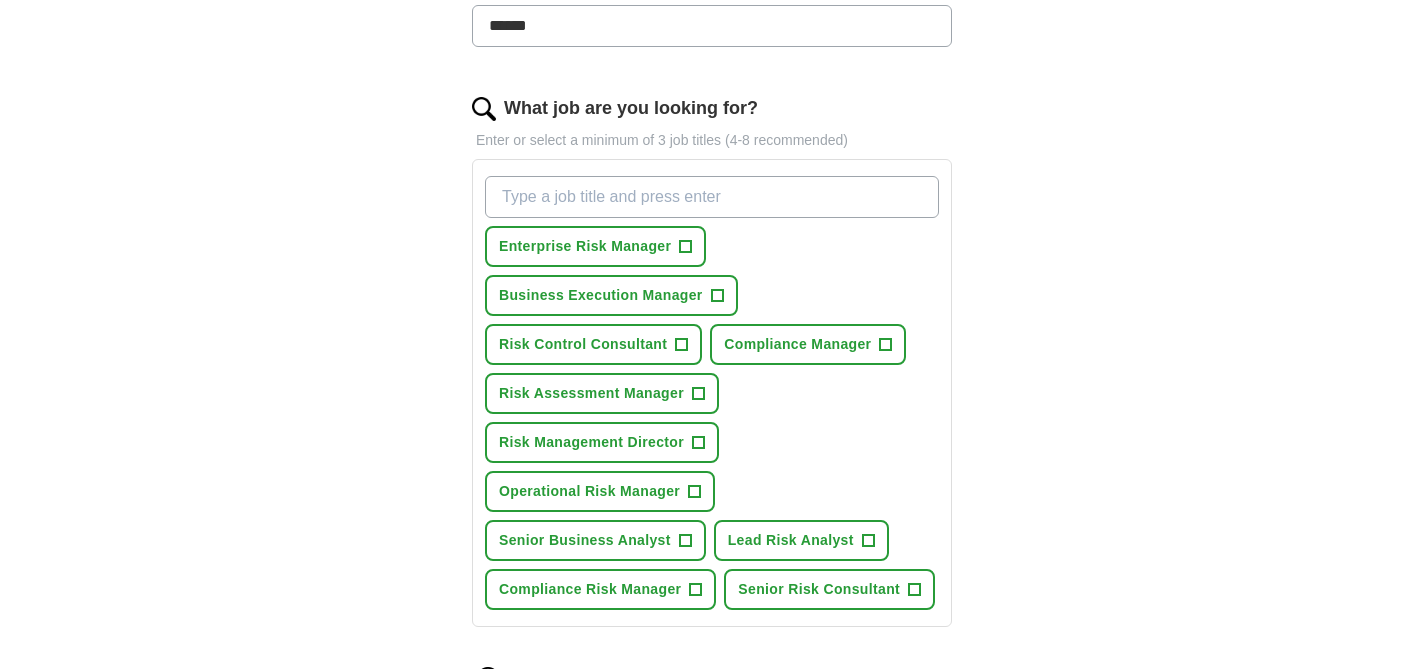scroll, scrollTop: 628, scrollLeft: 0, axis: vertical 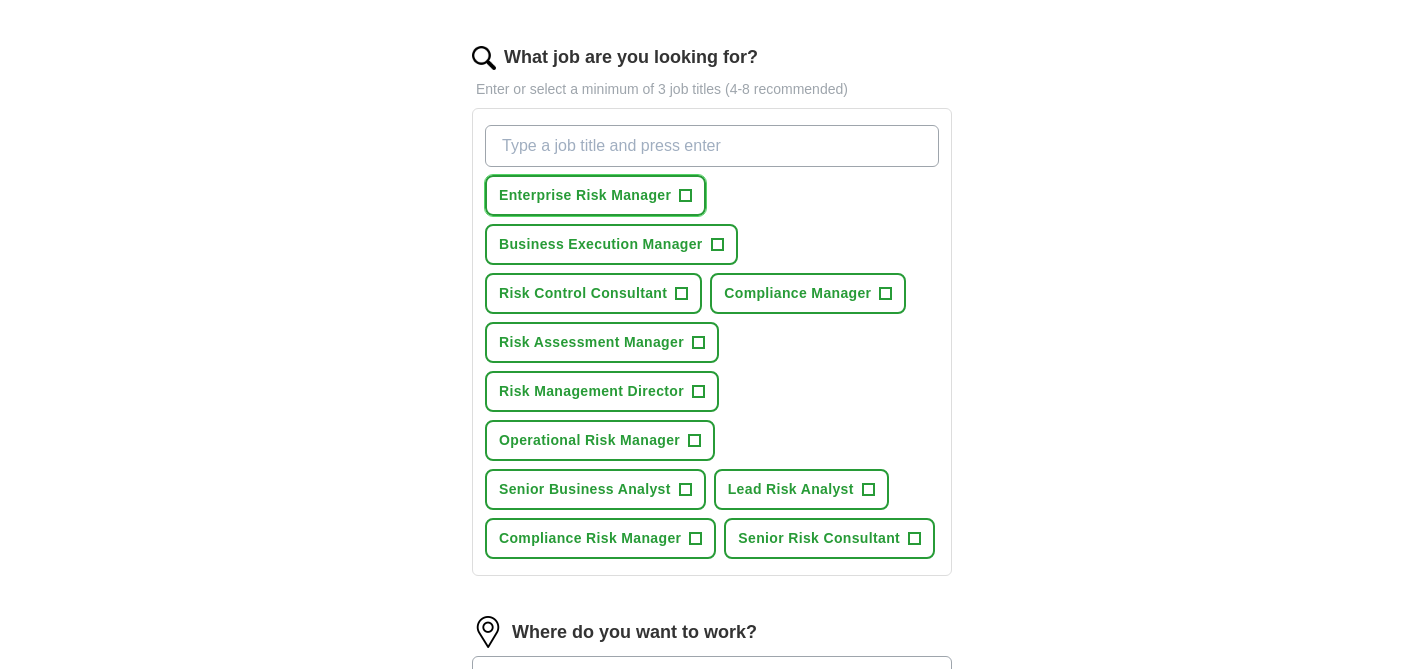 click on "+" at bounding box center (686, 196) 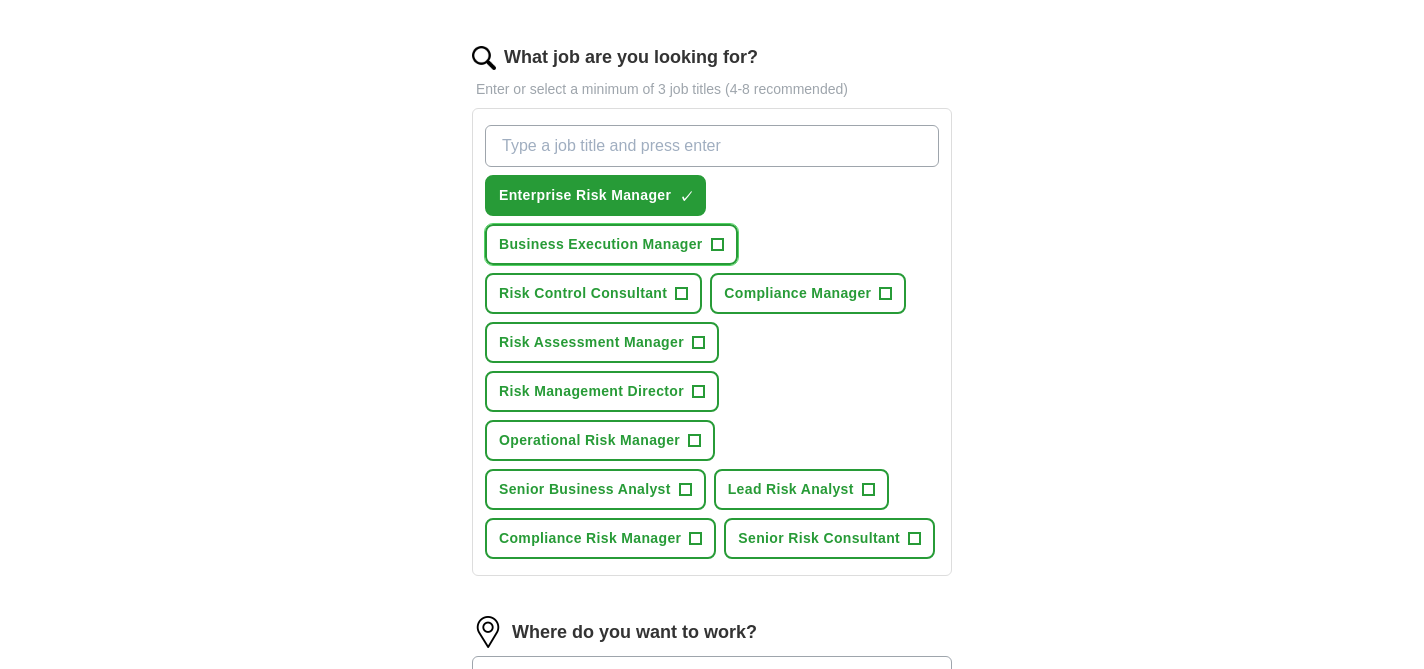 click on "+" at bounding box center (717, 245) 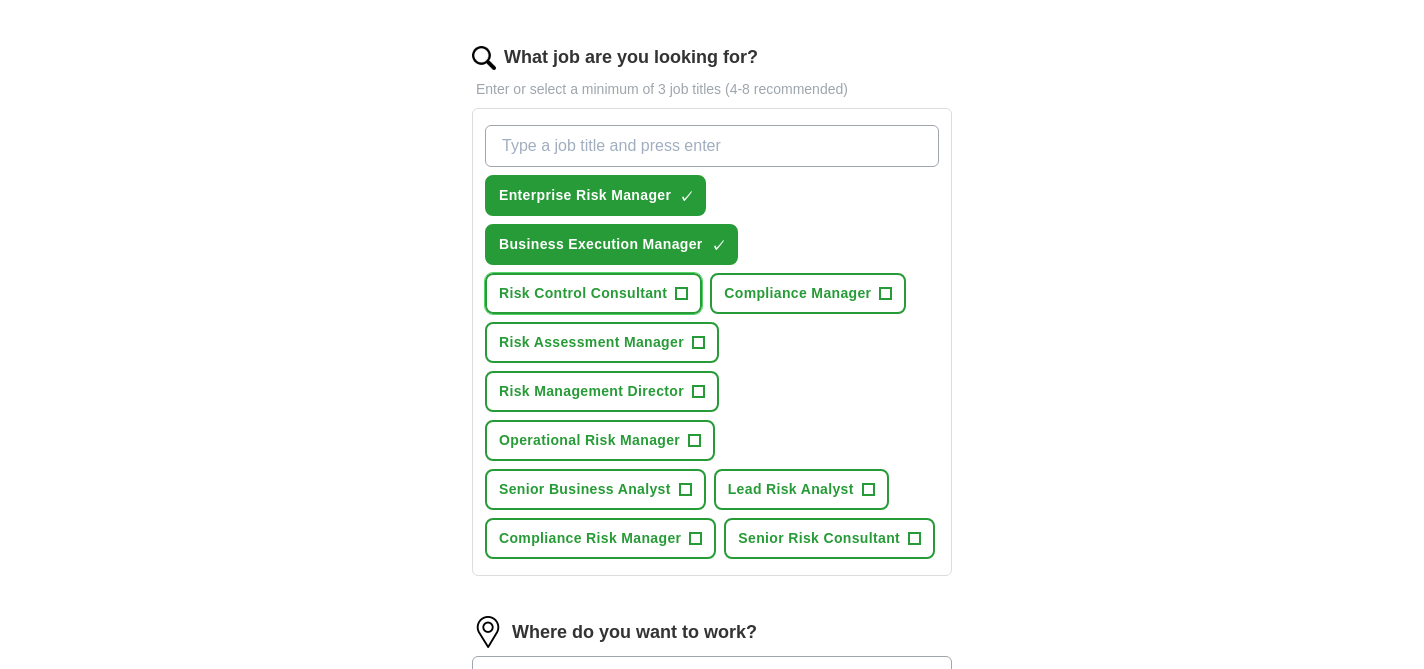 click on "Risk Control Consultant +" at bounding box center [593, 293] 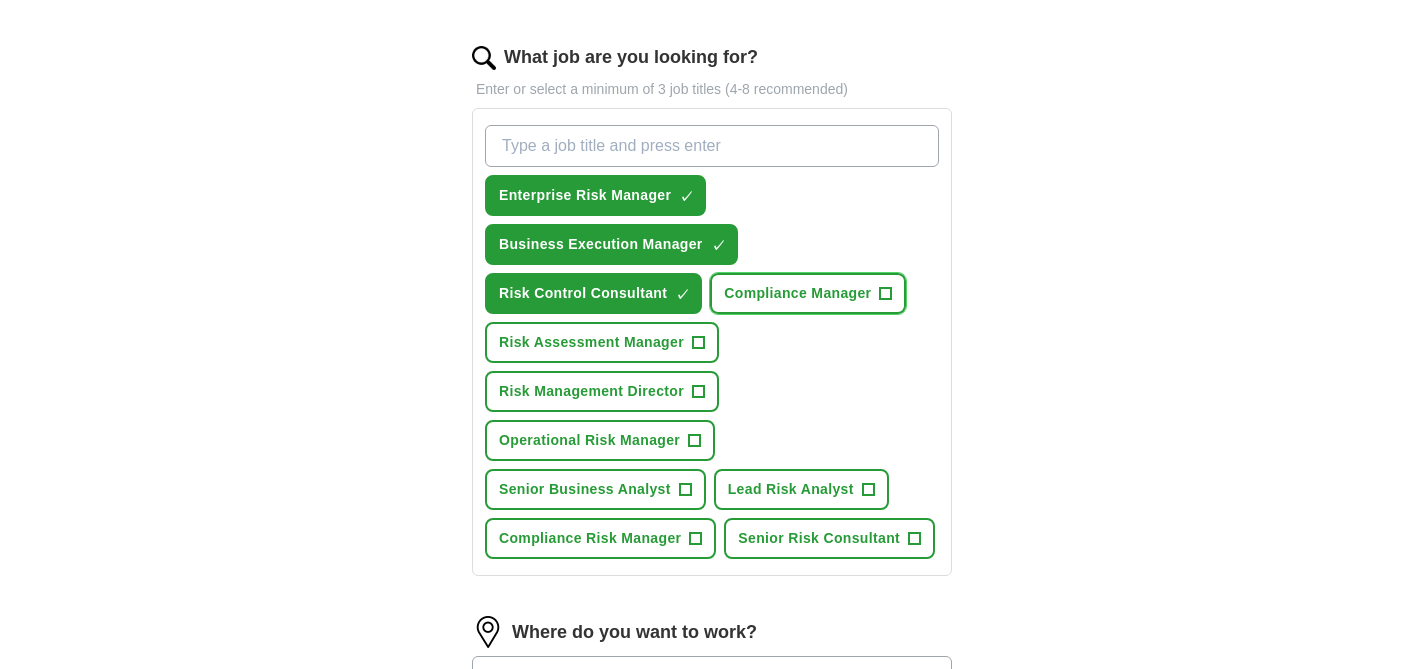 click on "+" at bounding box center (886, 294) 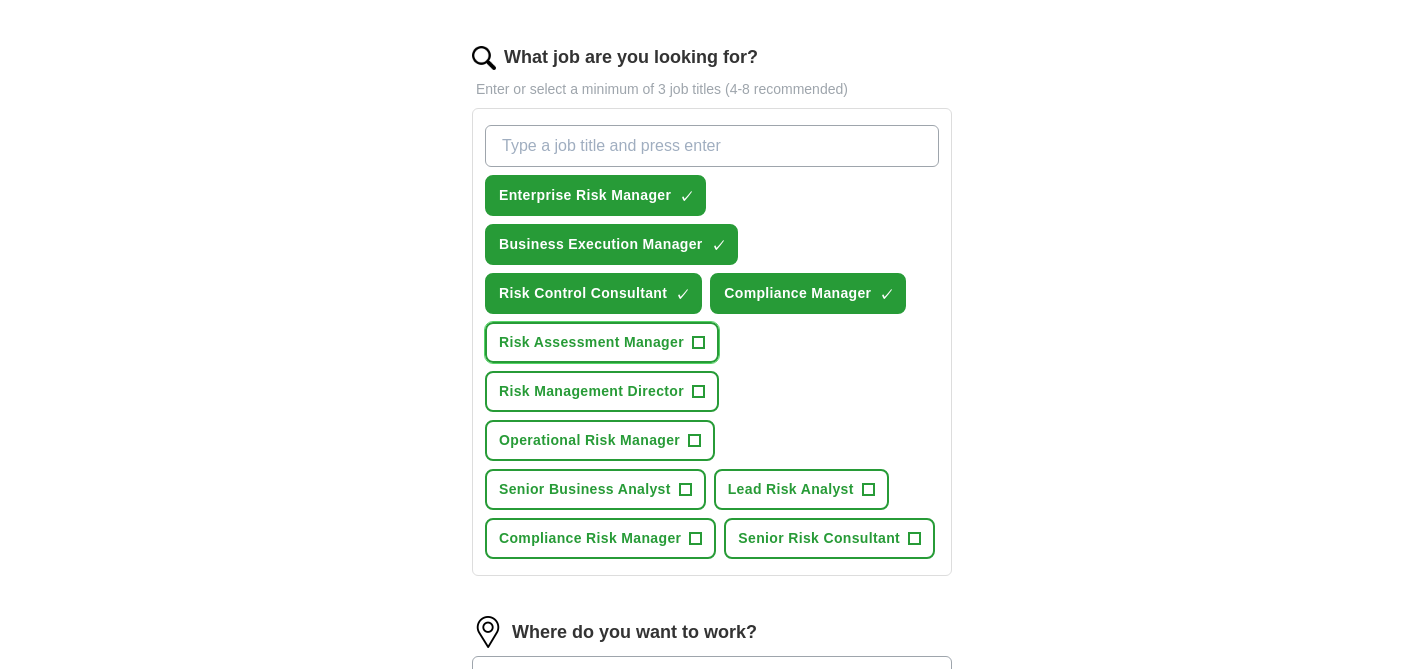 click on "+" at bounding box center (698, 343) 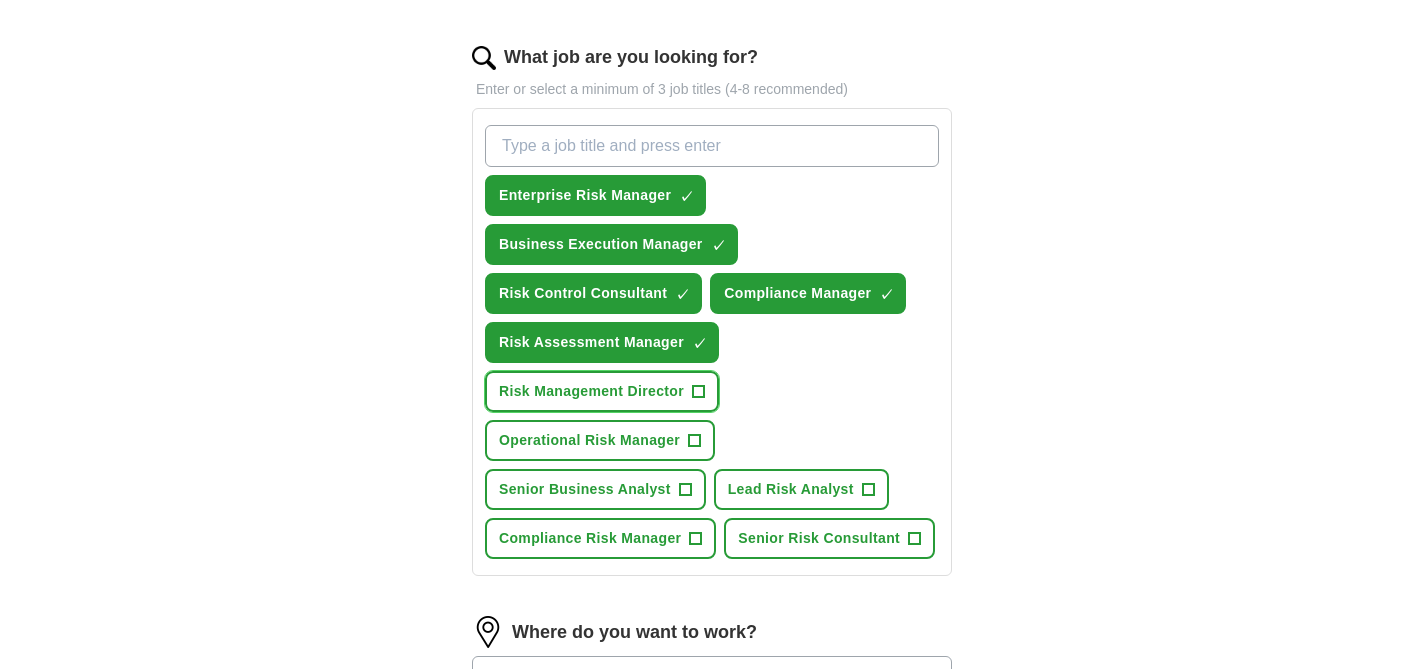 click on "+" at bounding box center [699, 392] 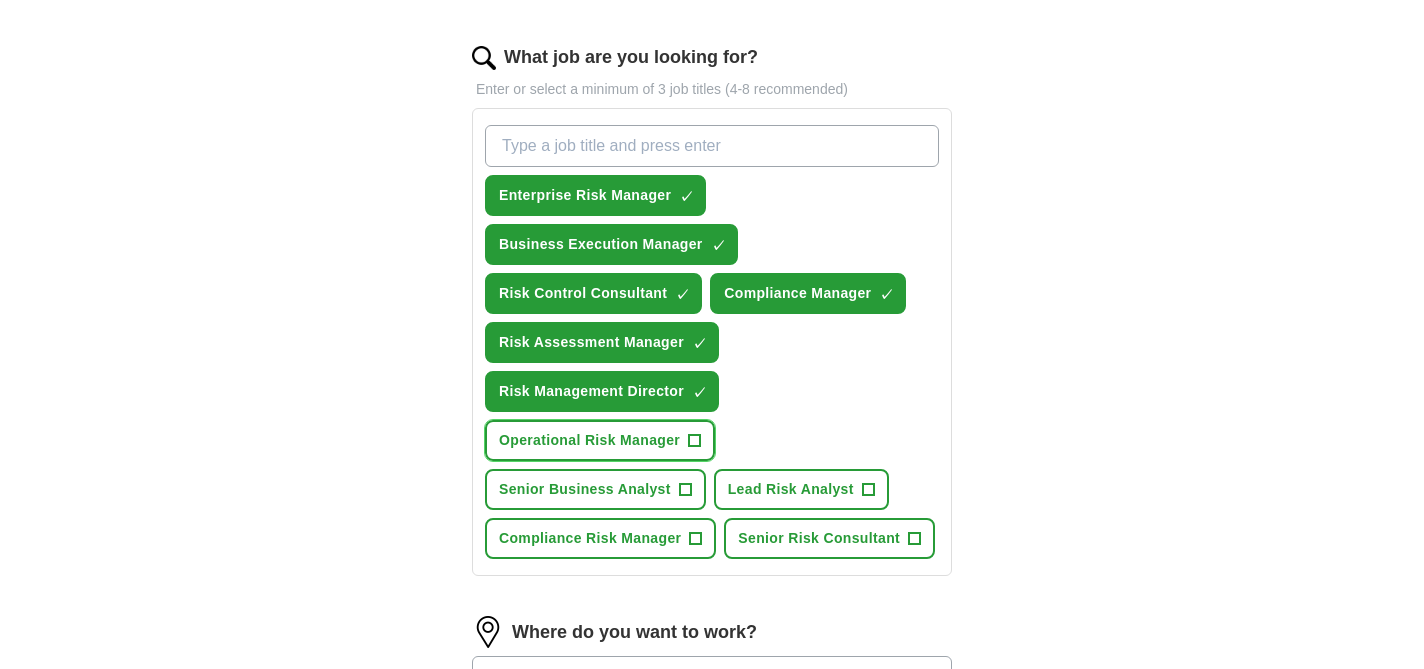 click on "+" at bounding box center [695, 441] 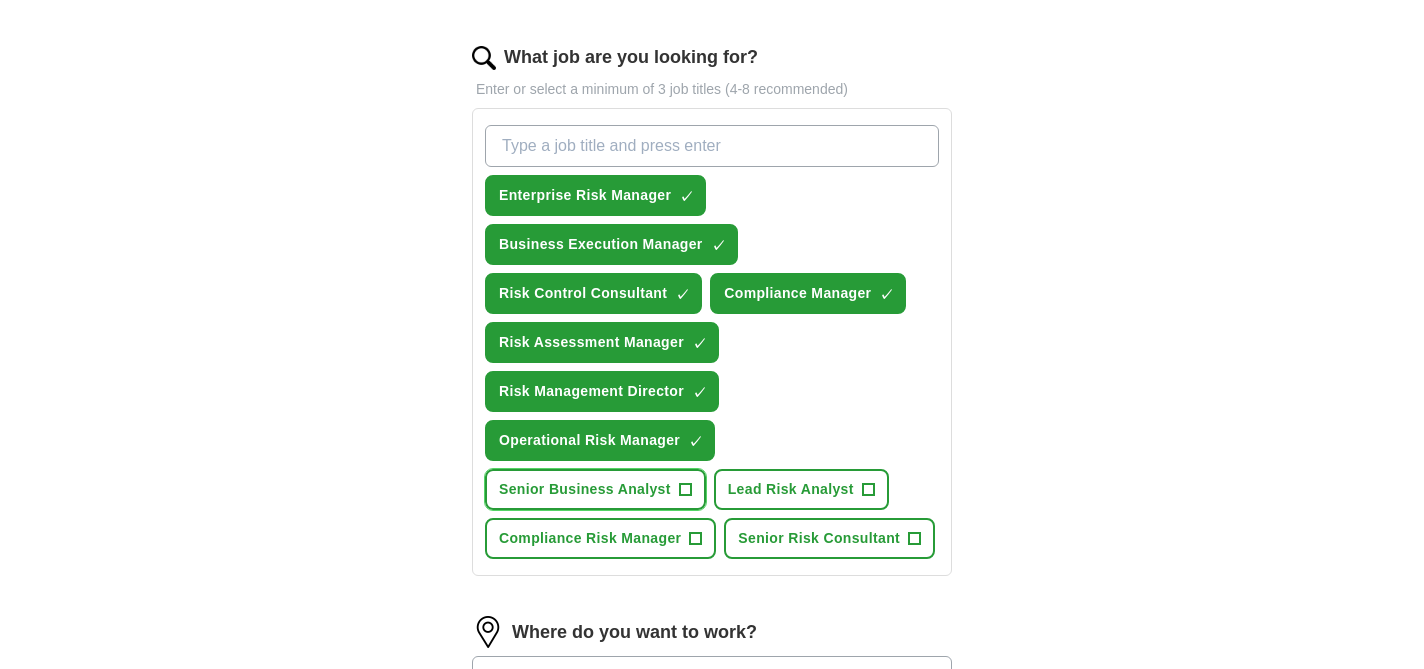 click on "Senior Business Analyst +" at bounding box center [595, 489] 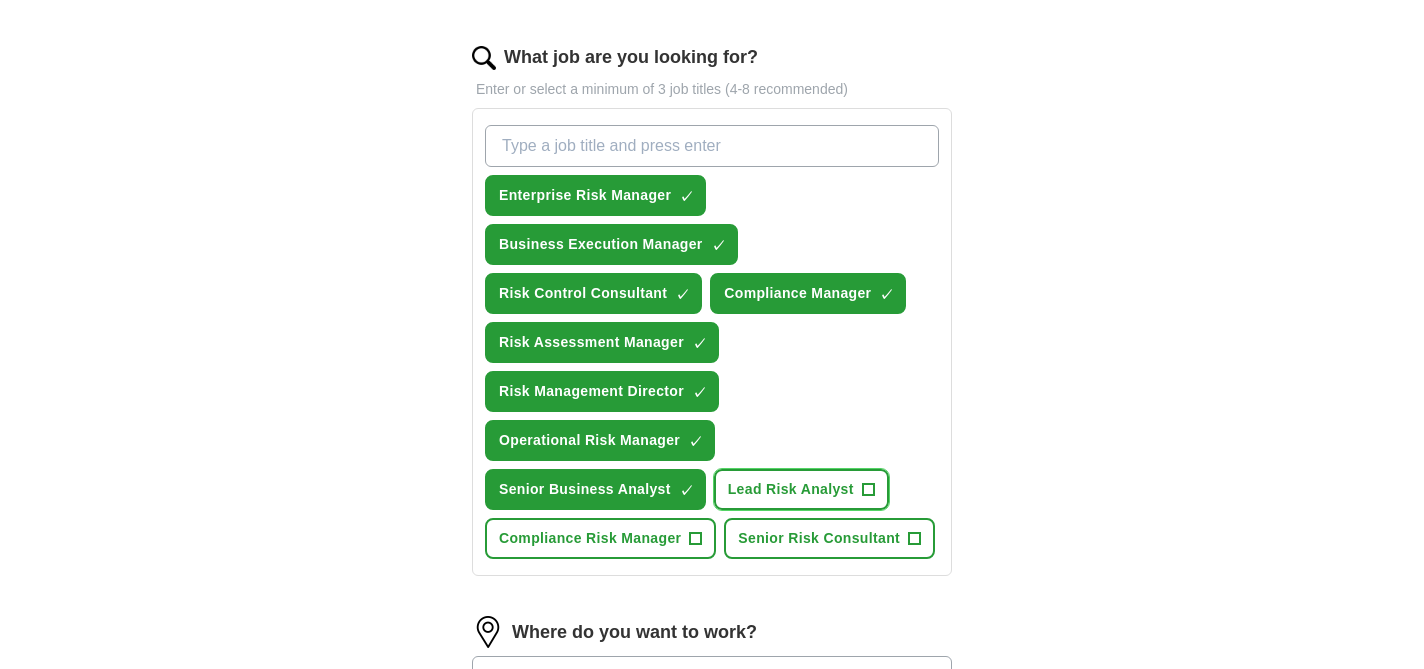 click on "+" at bounding box center (868, 490) 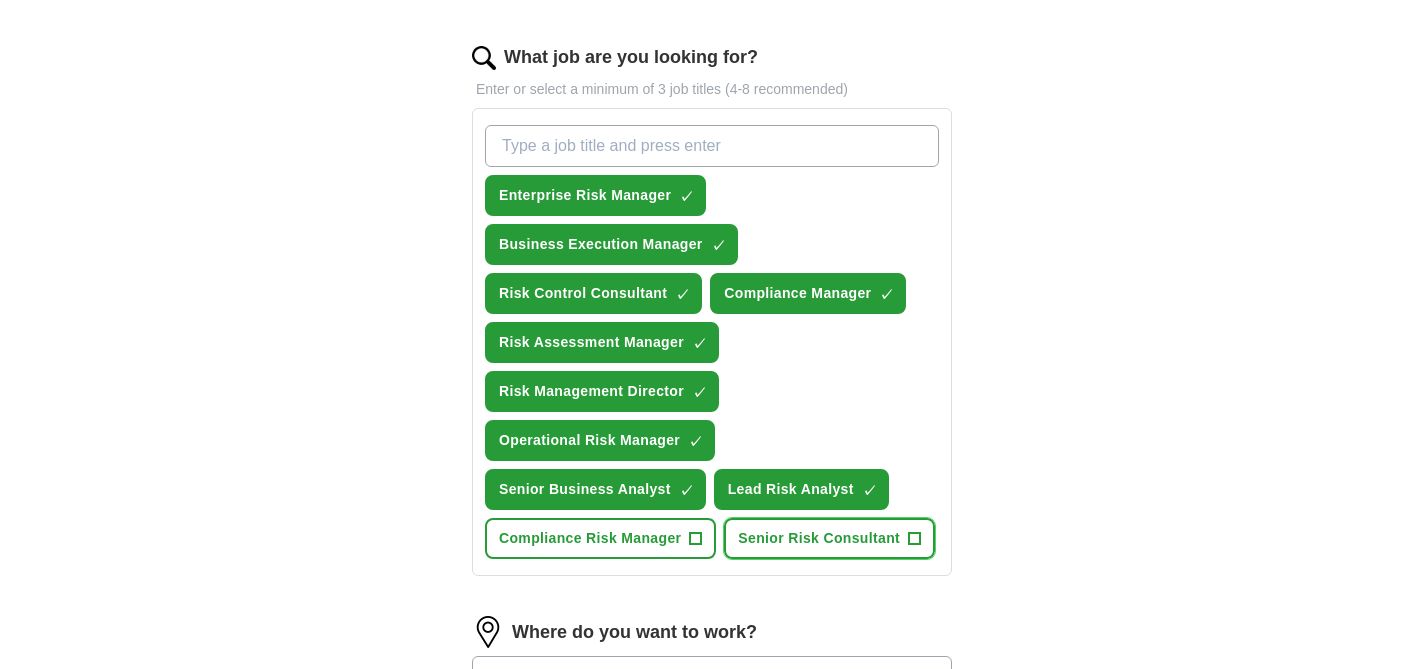 click on "Senior Risk Consultant +" at bounding box center (829, 538) 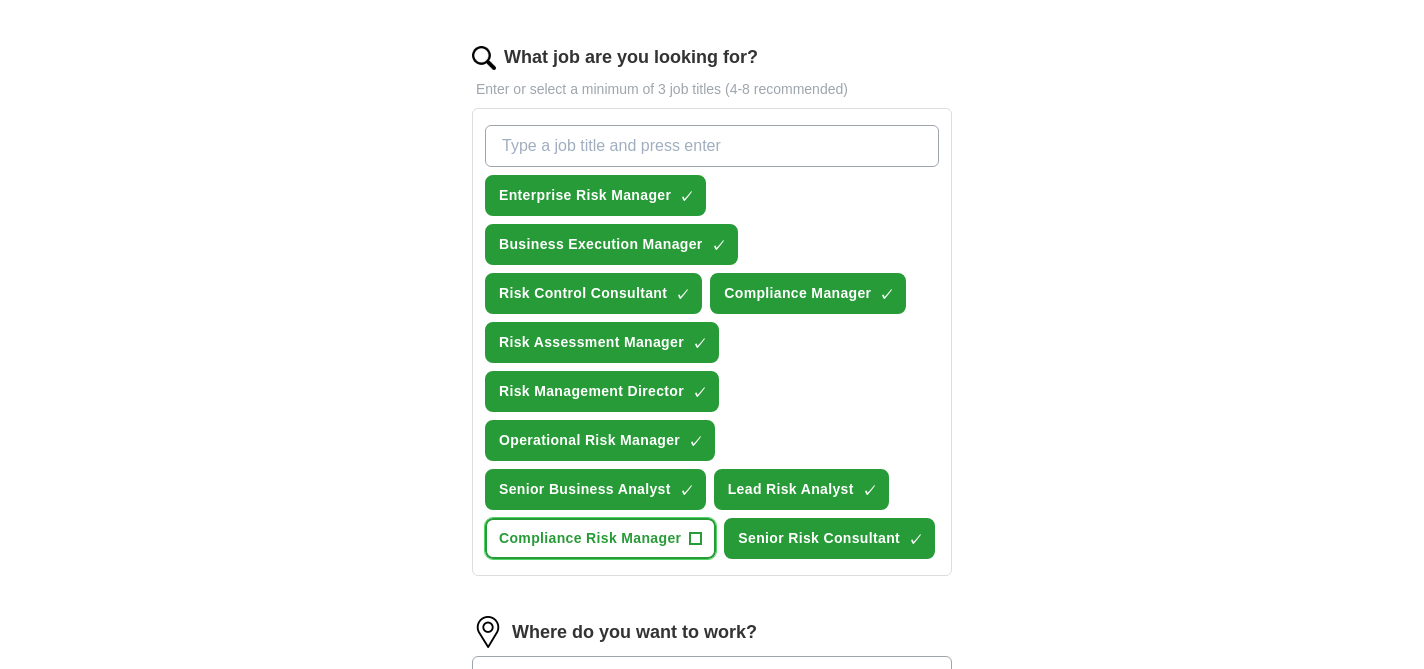 click on "+" at bounding box center [696, 539] 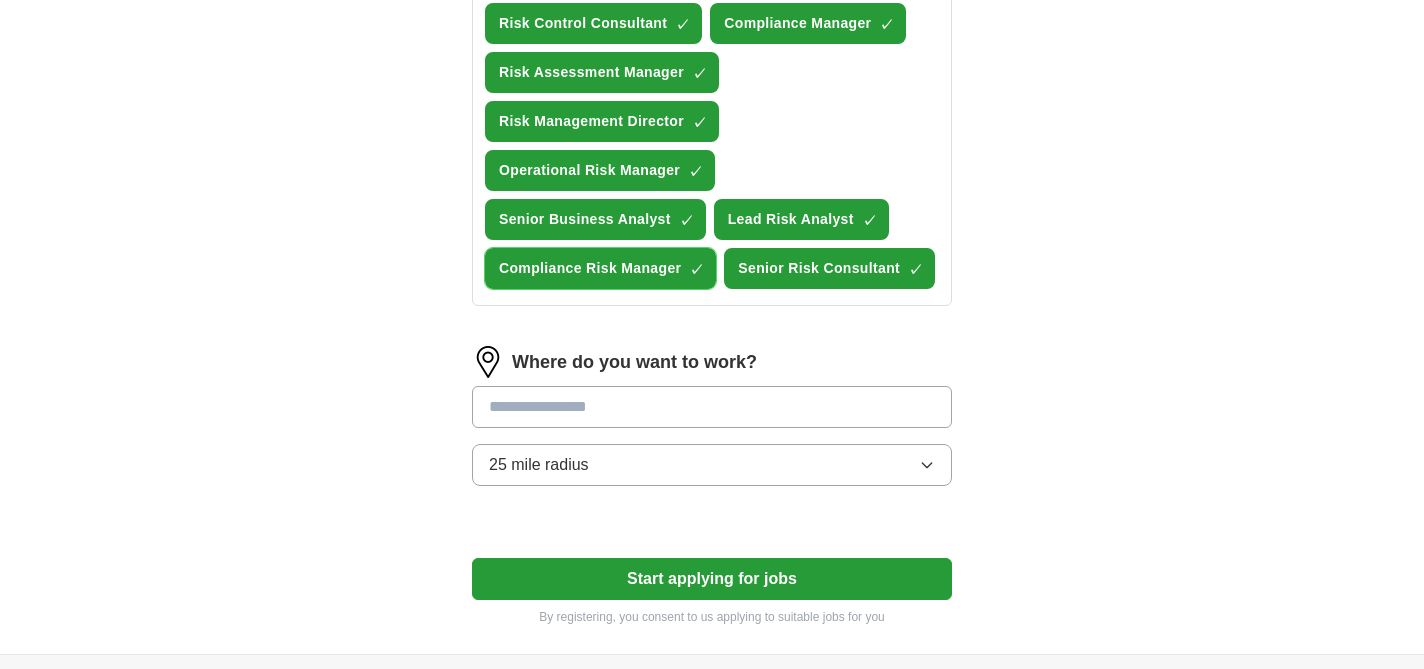scroll, scrollTop: 909, scrollLeft: 0, axis: vertical 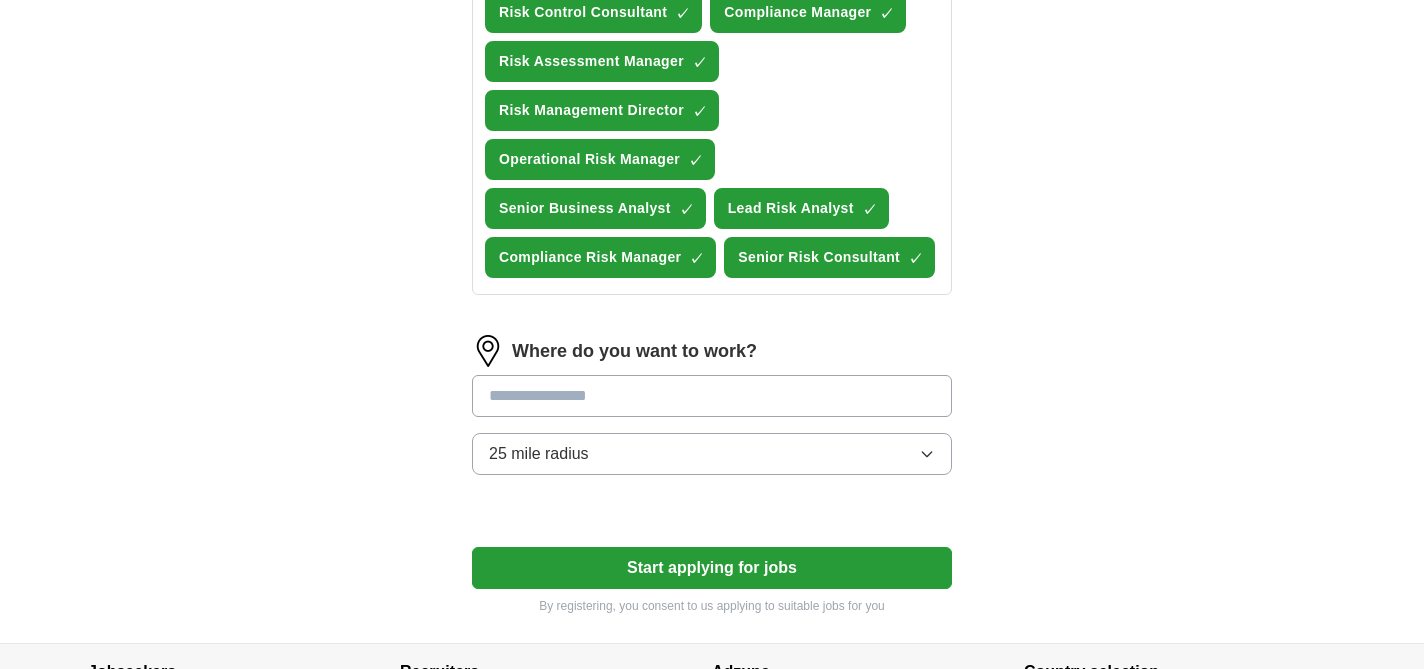 click at bounding box center [712, 396] 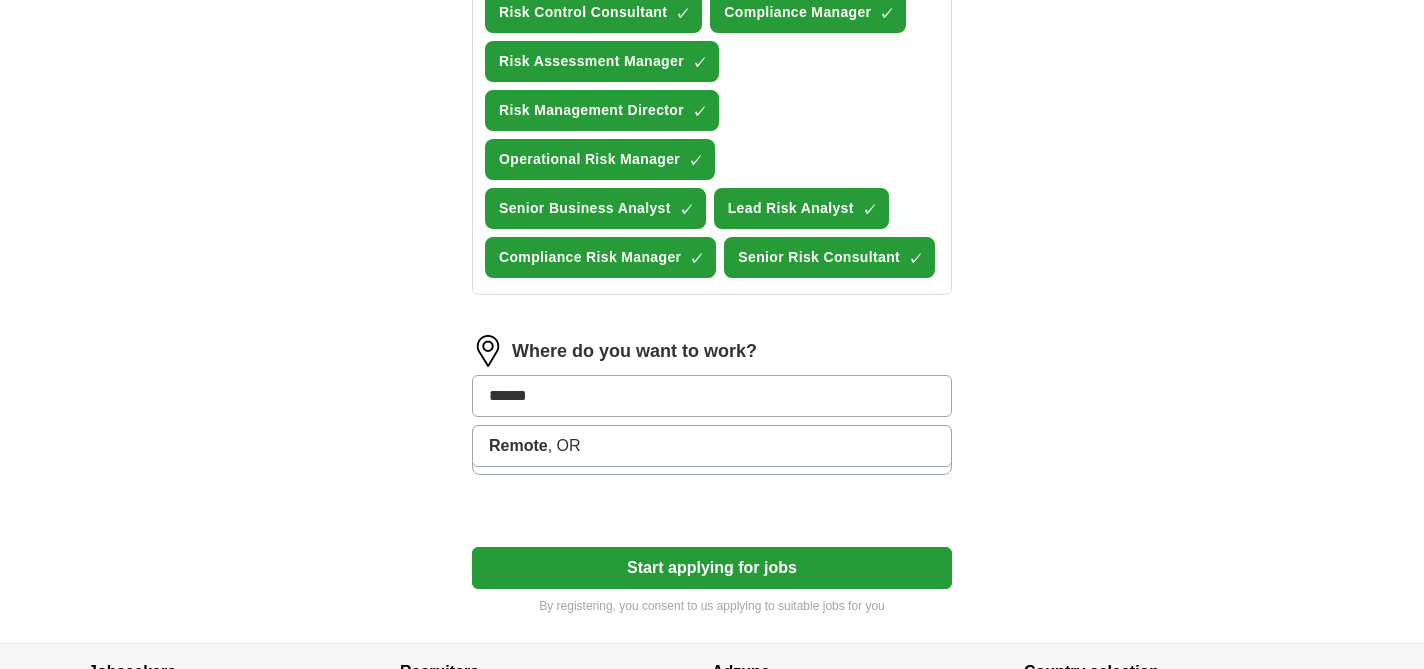 click on "******" at bounding box center (712, 396) 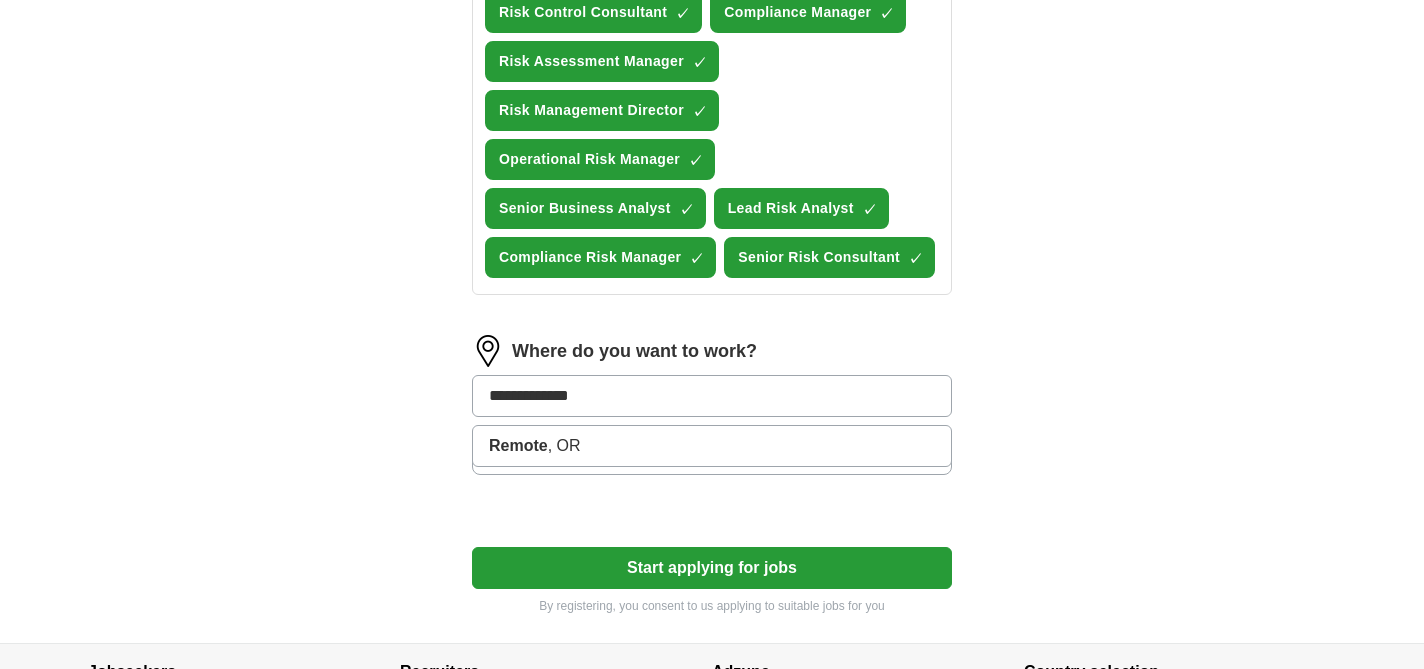type on "**********" 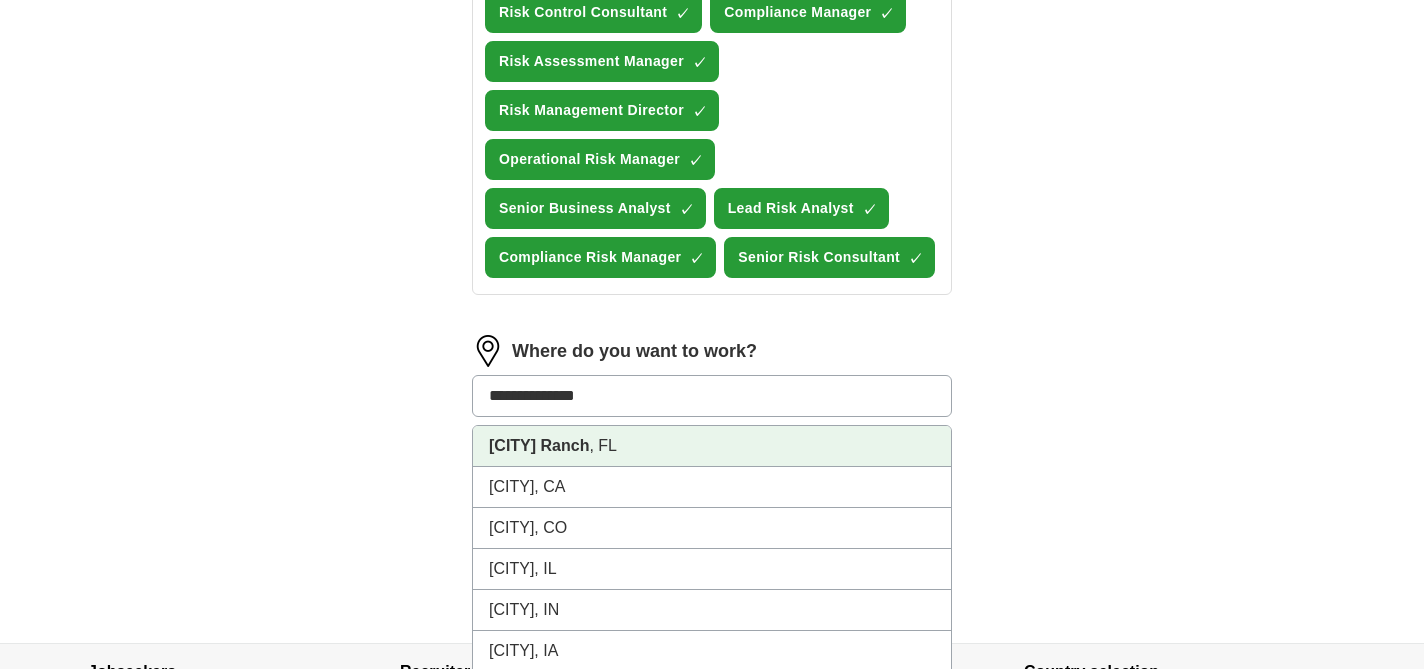 click on "[CITY] Ranch , FL" at bounding box center (712, 446) 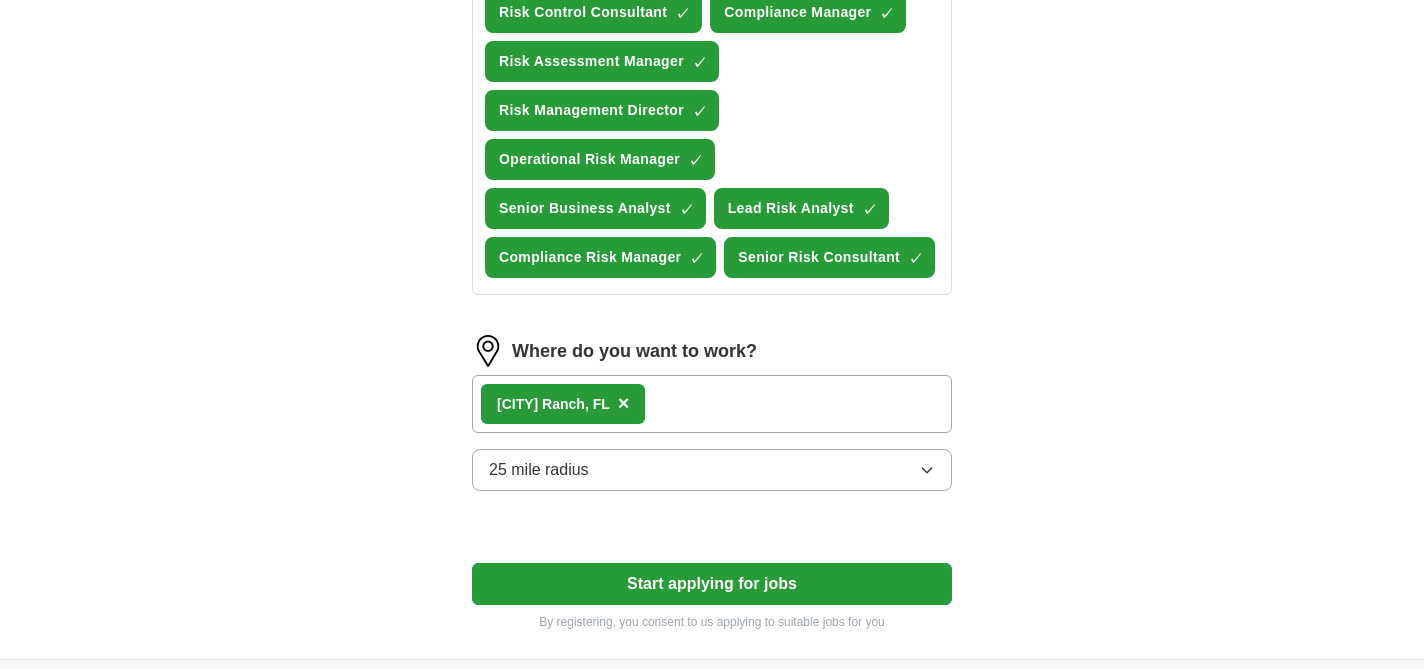 click on "Start applying for jobs" at bounding box center [712, 584] 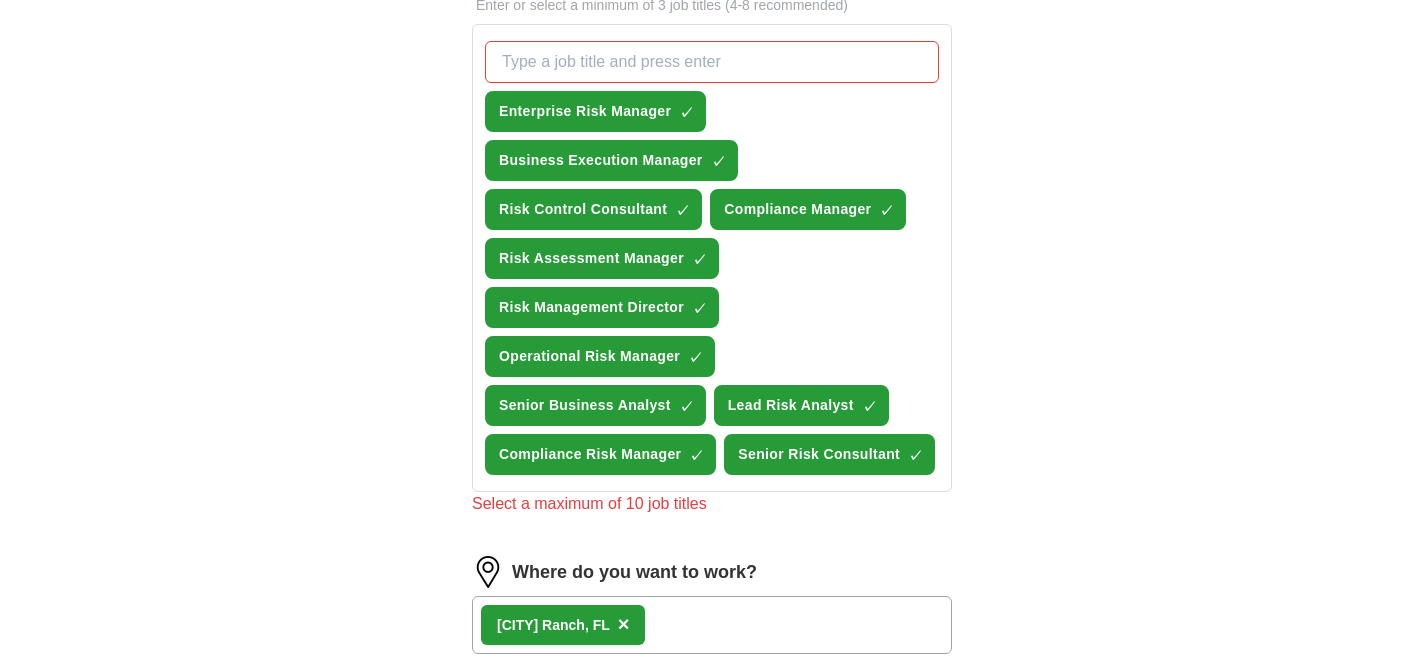 scroll, scrollTop: 708, scrollLeft: 0, axis: vertical 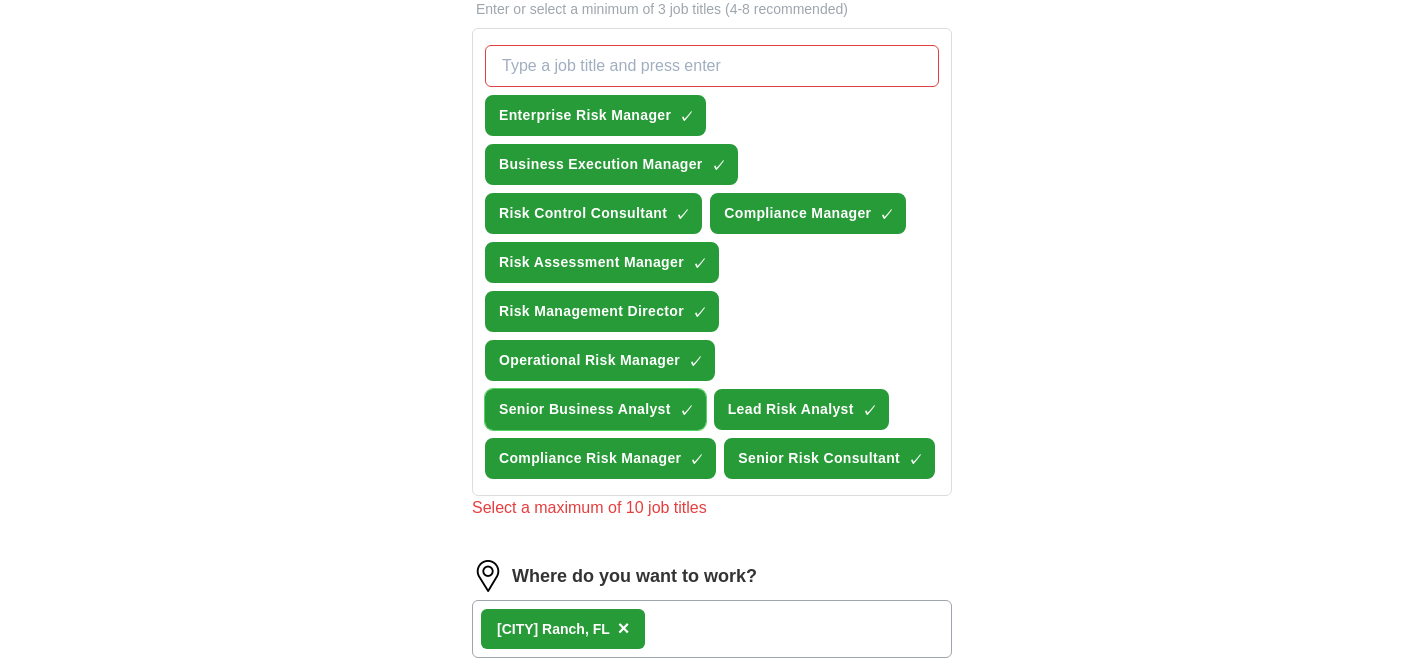 click on "×" at bounding box center (0, 0) 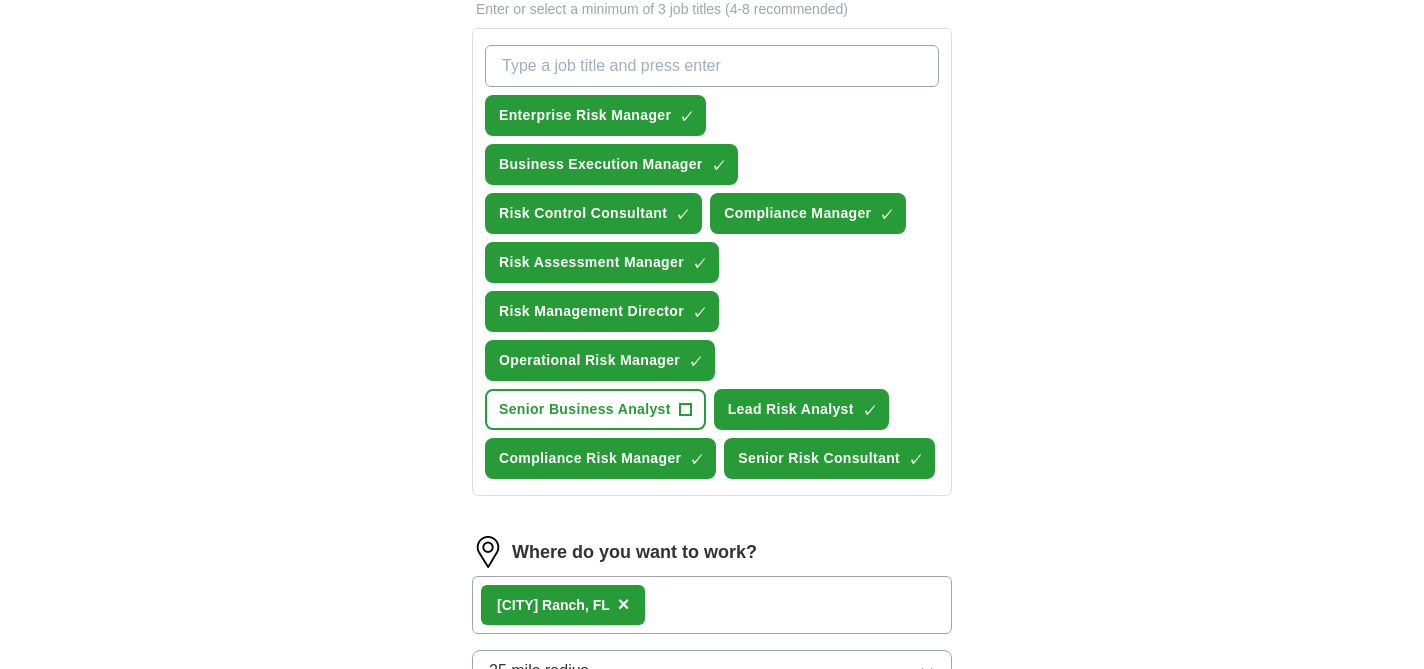 click on "Let ApplyIQ do the hard work of searching and applying for jobs. Just tell us what you're looking for, and we'll do the rest. Select a resume Resume.pdf [DATE], [TIME] Upload a different resume By uploading your resume you agree to our T\u0026Cs and Privacy Notice . First Name ***** Last Name ****** What job are you looking for? Enter or select a minimum of 3 job titles (4-8 recommended) Enterprise Risk Manager ✓ × Business Execution Manager ✓ × Risk Control Consultant ✓ × Compliance Manager ✓ × Risk Assessment Manager ✓ × Risk Management Director ✓ × Operational Risk Manager ✓ × Senior Business Analyst + Lead Risk Analyst ✓ × Compliance Risk Manager ✓ × Senior Risk Consultant ✓ × [CITY] Ranch , FL × 25 mile radius Start applying for jobs By registering, you consent to us applying to suitable jobs for you" at bounding box center (712, 162) 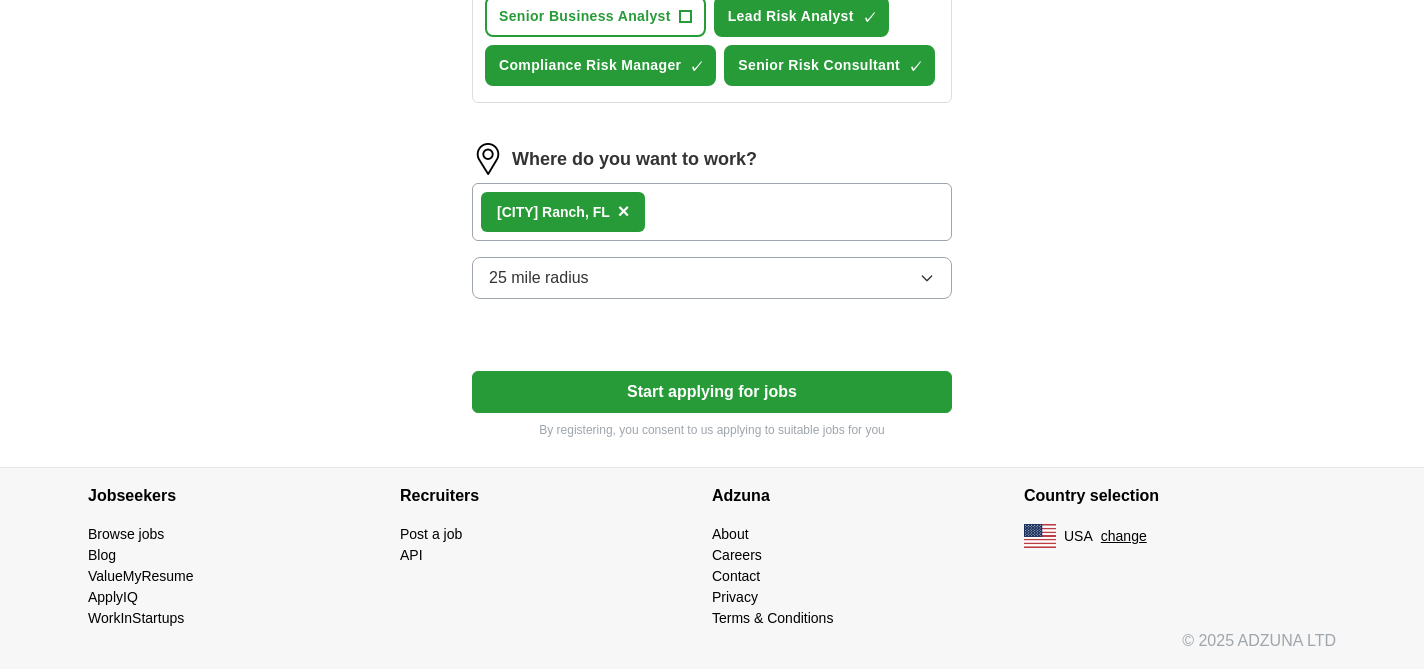 scroll, scrollTop: 1100, scrollLeft: 0, axis: vertical 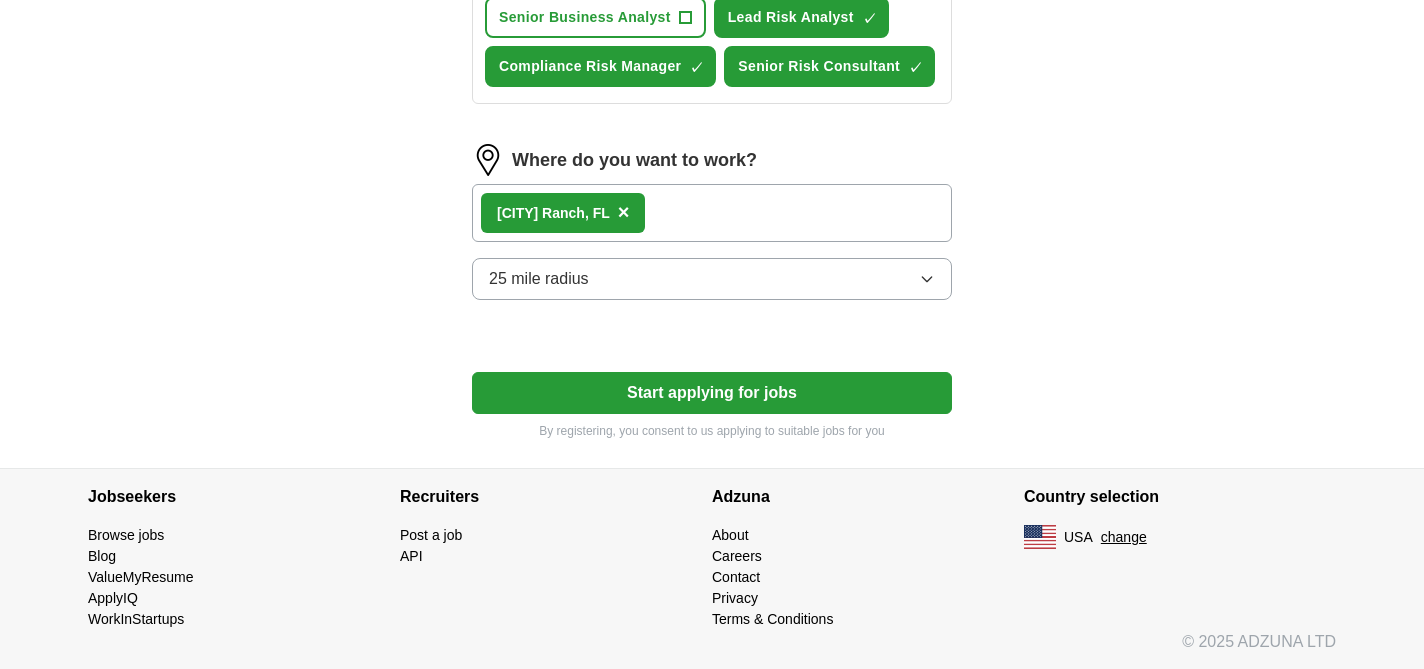 click on "Start applying for jobs" at bounding box center (712, 393) 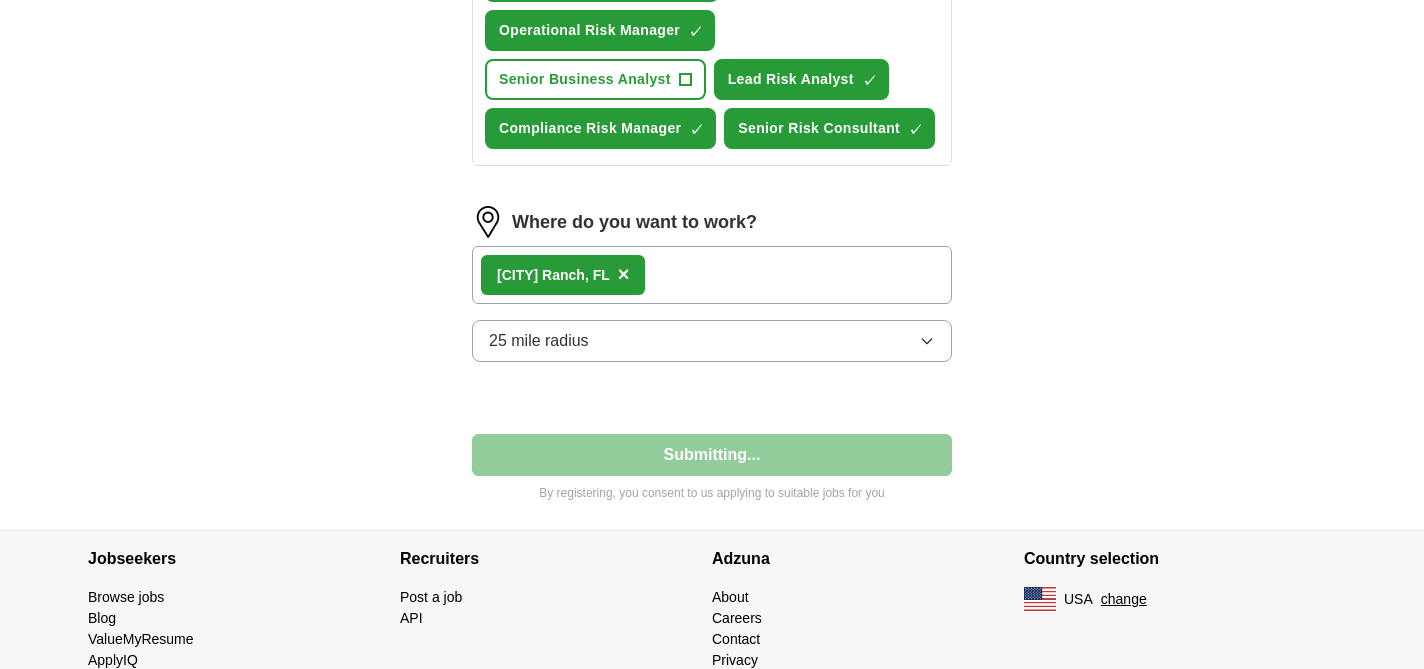 select on "**" 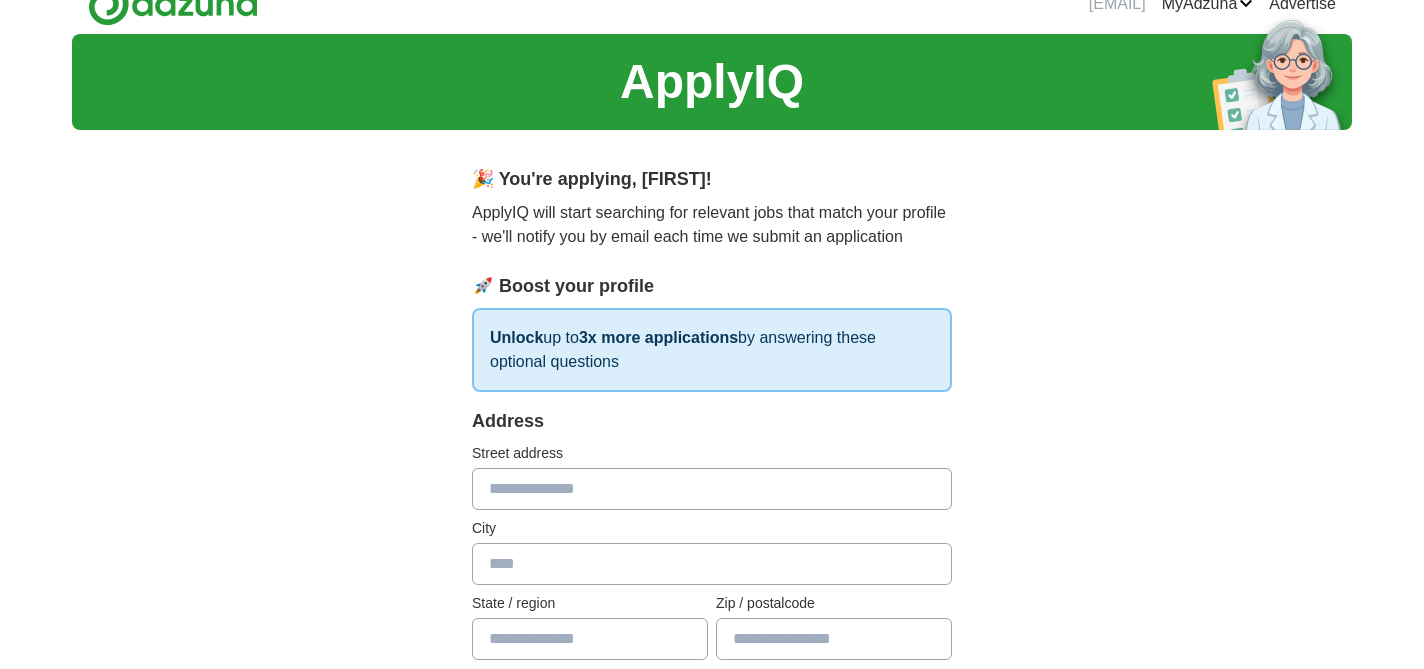 scroll, scrollTop: 28, scrollLeft: 0, axis: vertical 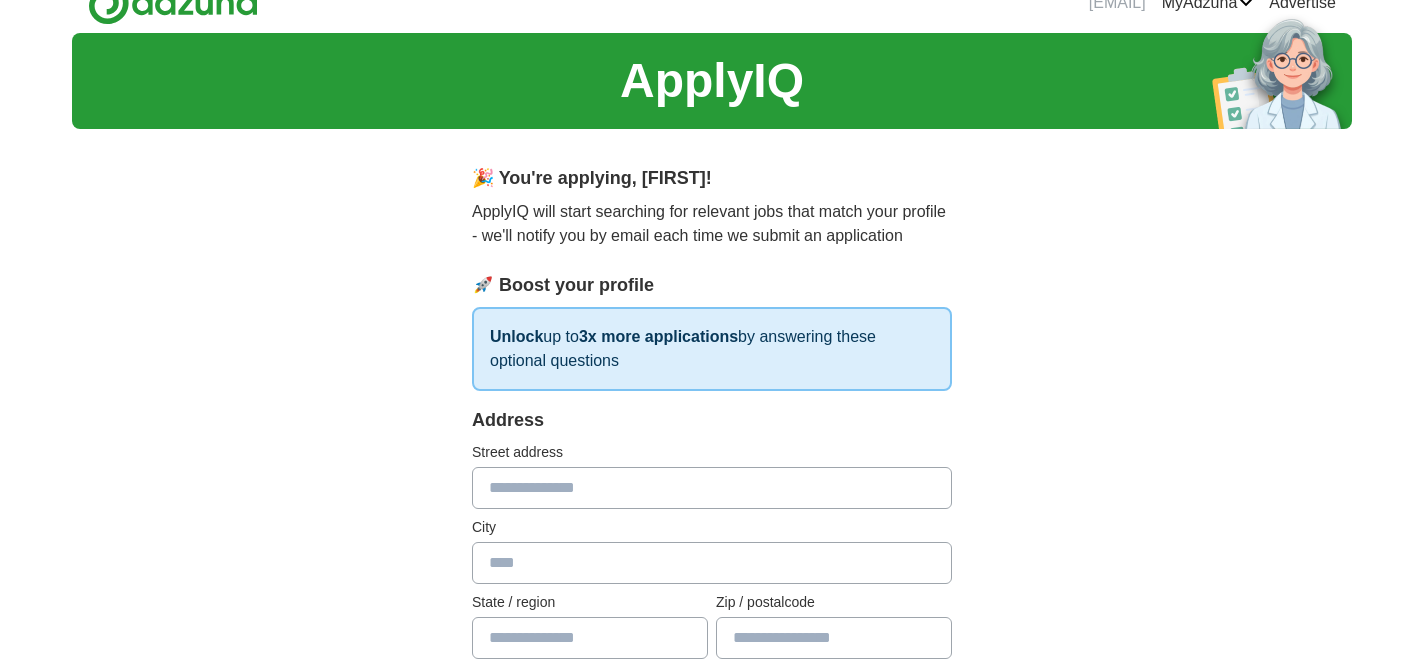 click on "Unlock up to 3x more applications by answering these optional questions" at bounding box center [712, 349] 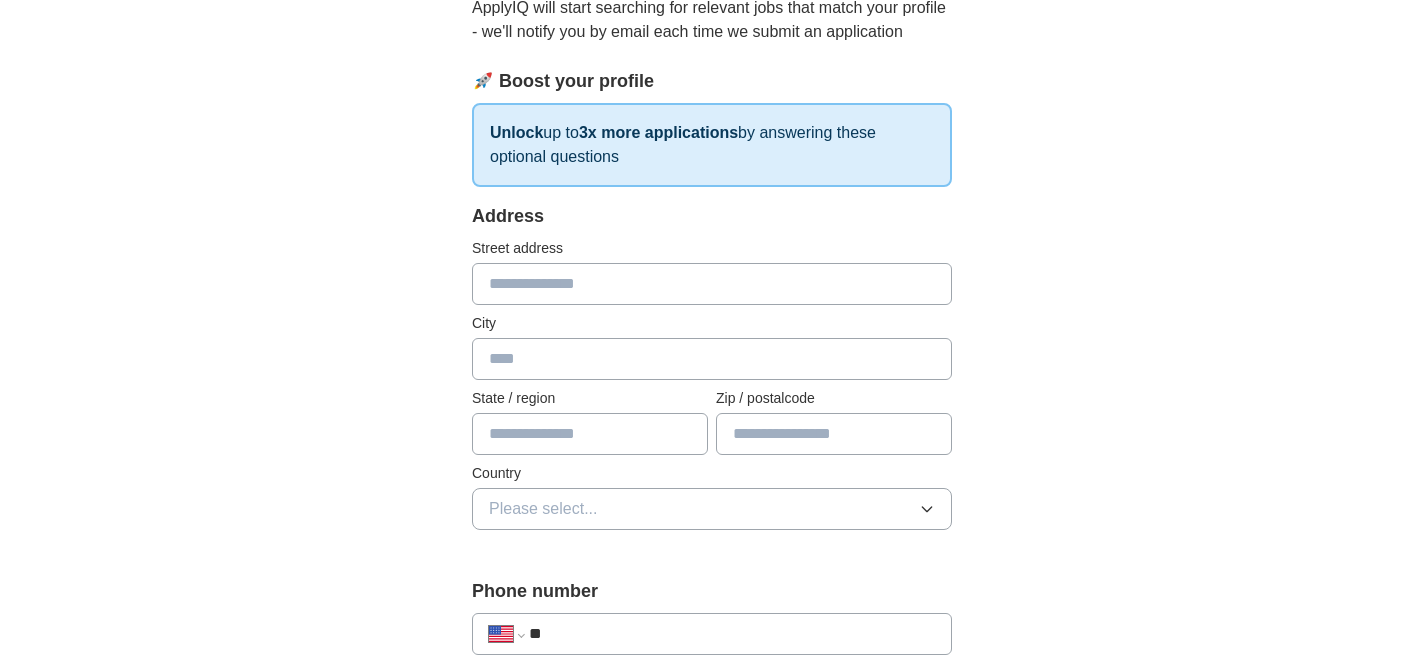 scroll, scrollTop: 233, scrollLeft: 0, axis: vertical 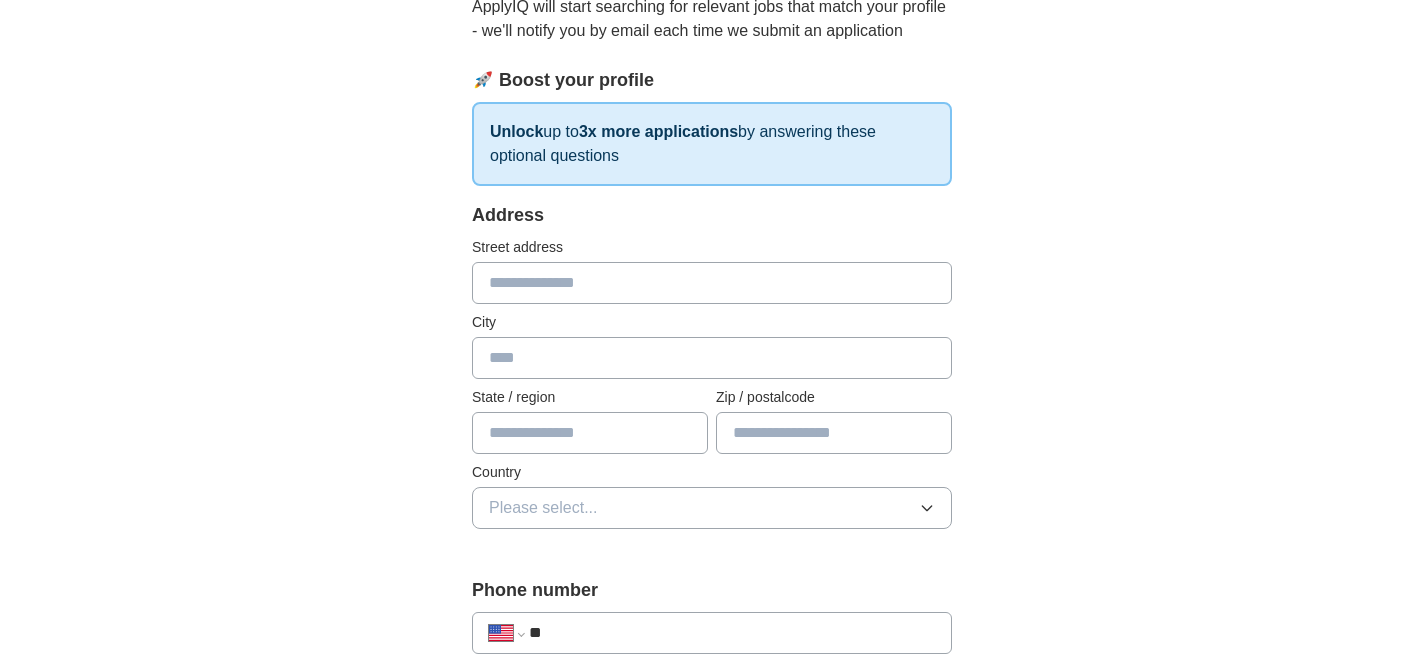 click at bounding box center [712, 283] 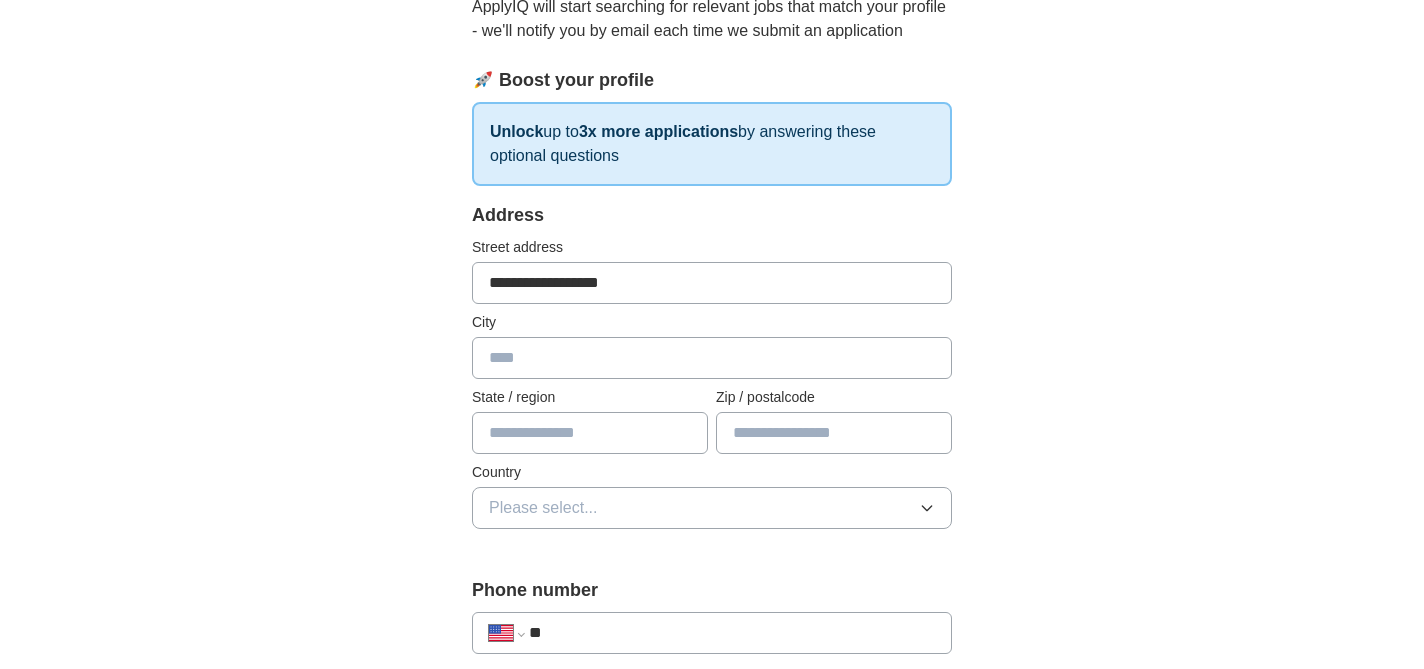 type on "**********" 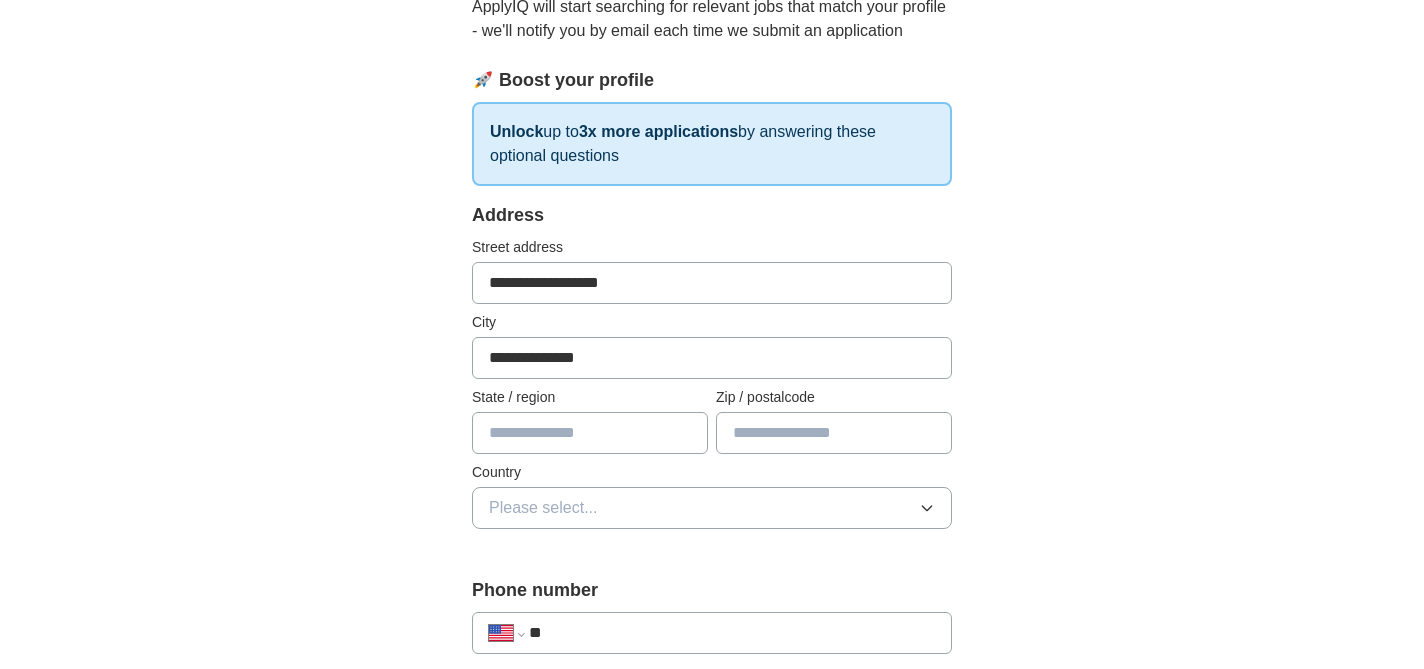 type on "**********" 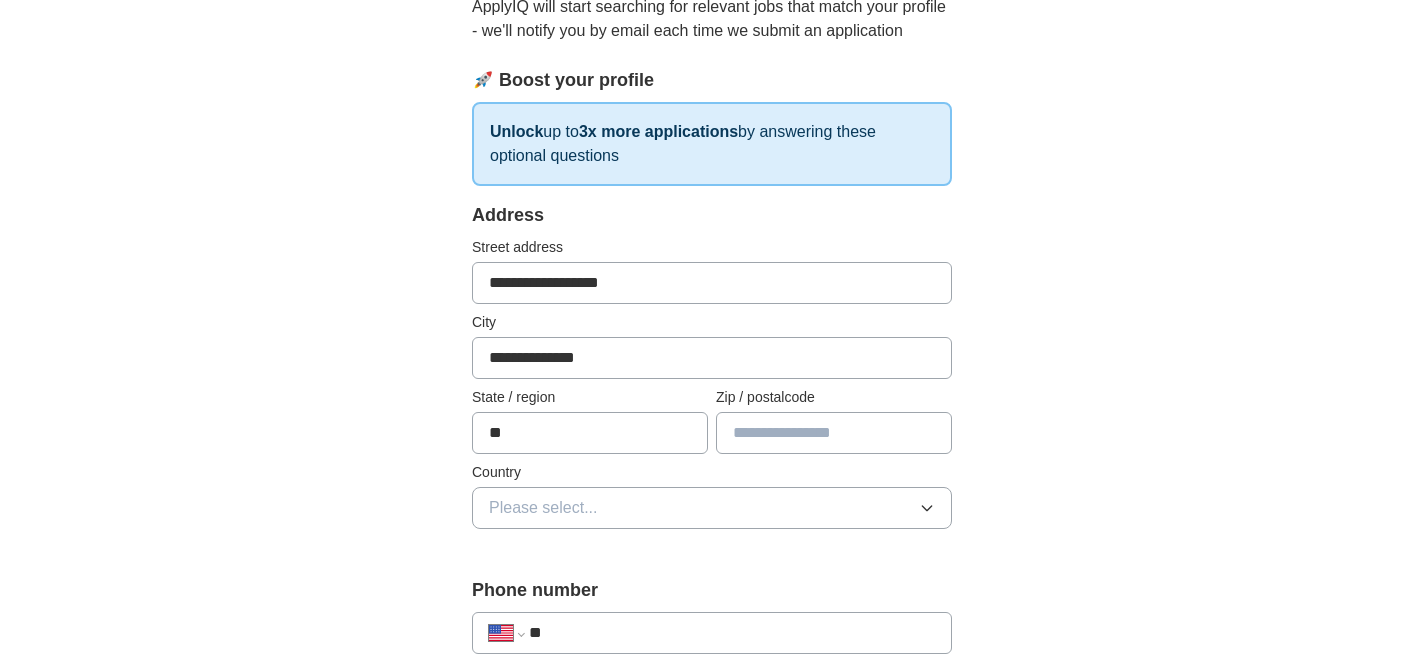 type on "**" 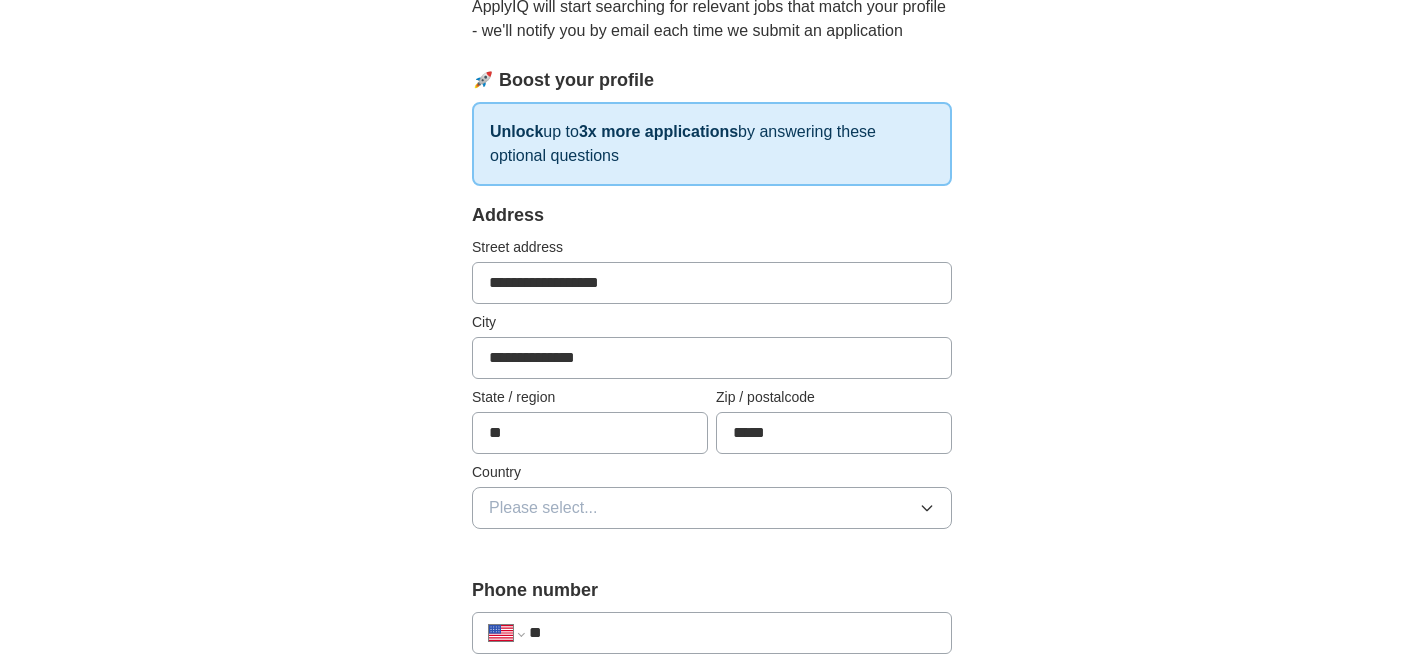 type on "*****" 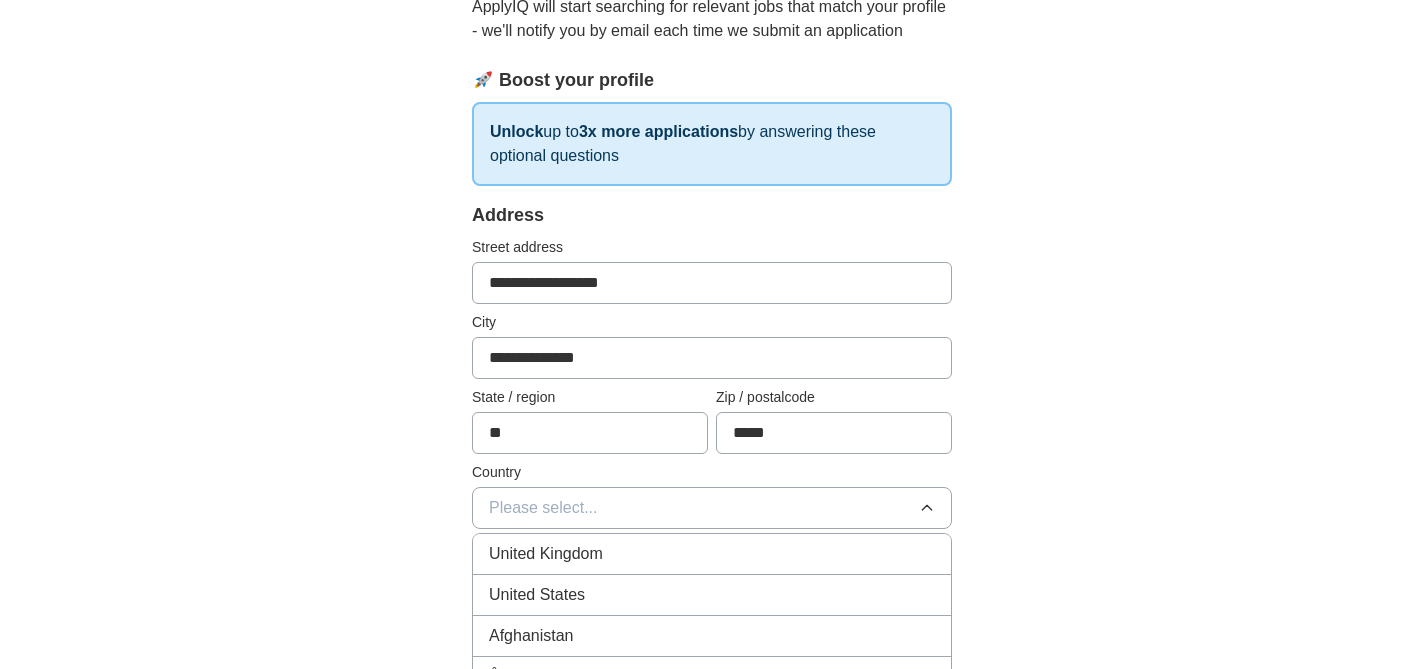 click on "United States" at bounding box center [712, 595] 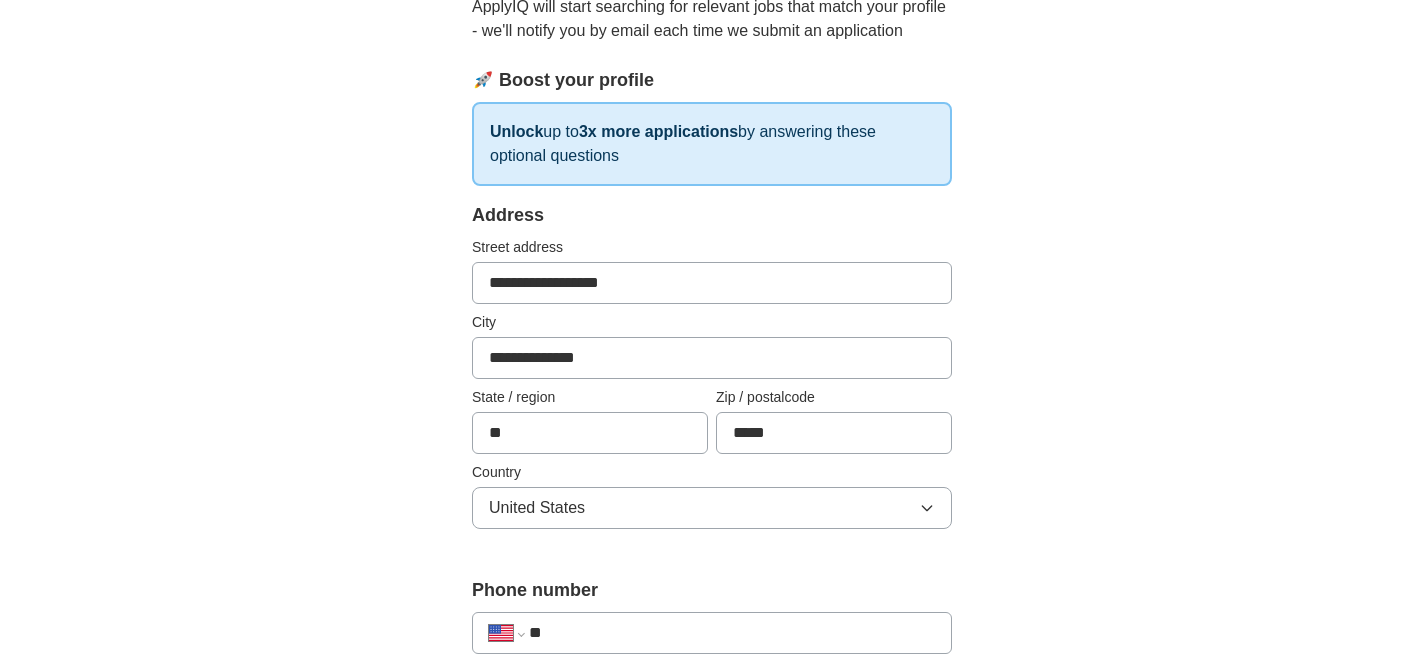 click on "**********" at bounding box center [712, 781] 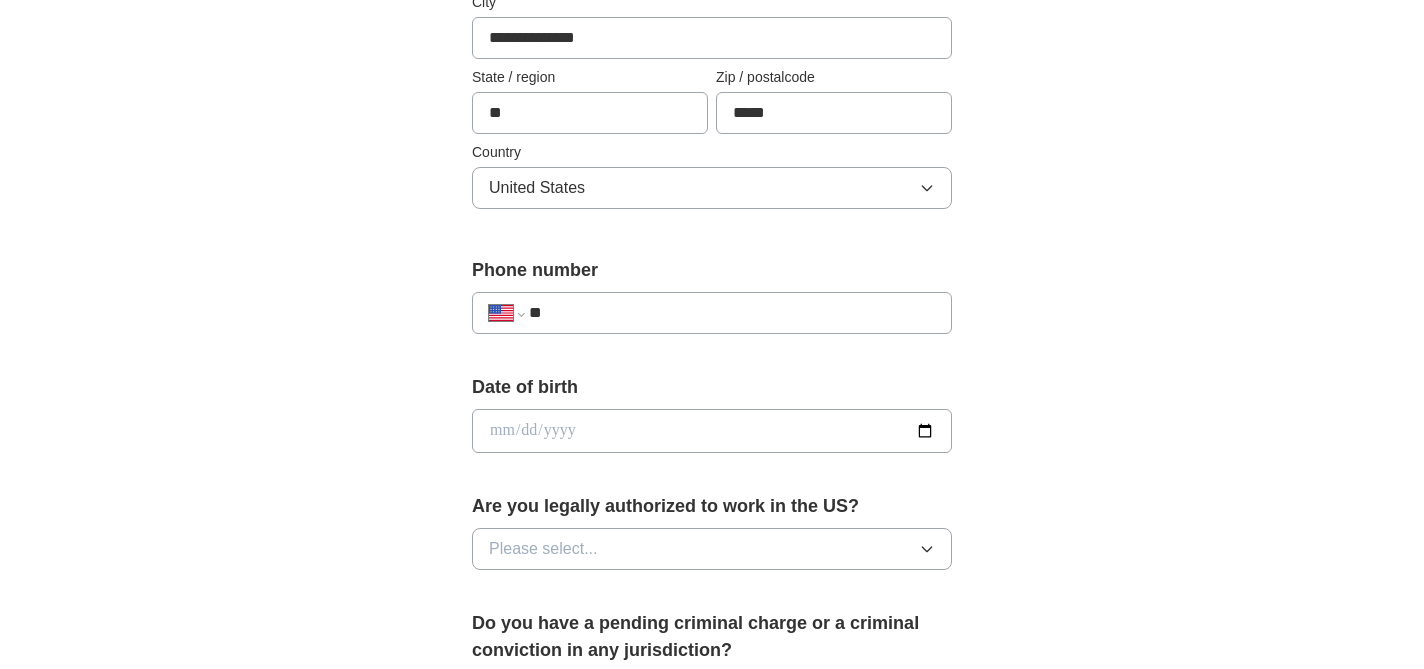 scroll, scrollTop: 563, scrollLeft: 0, axis: vertical 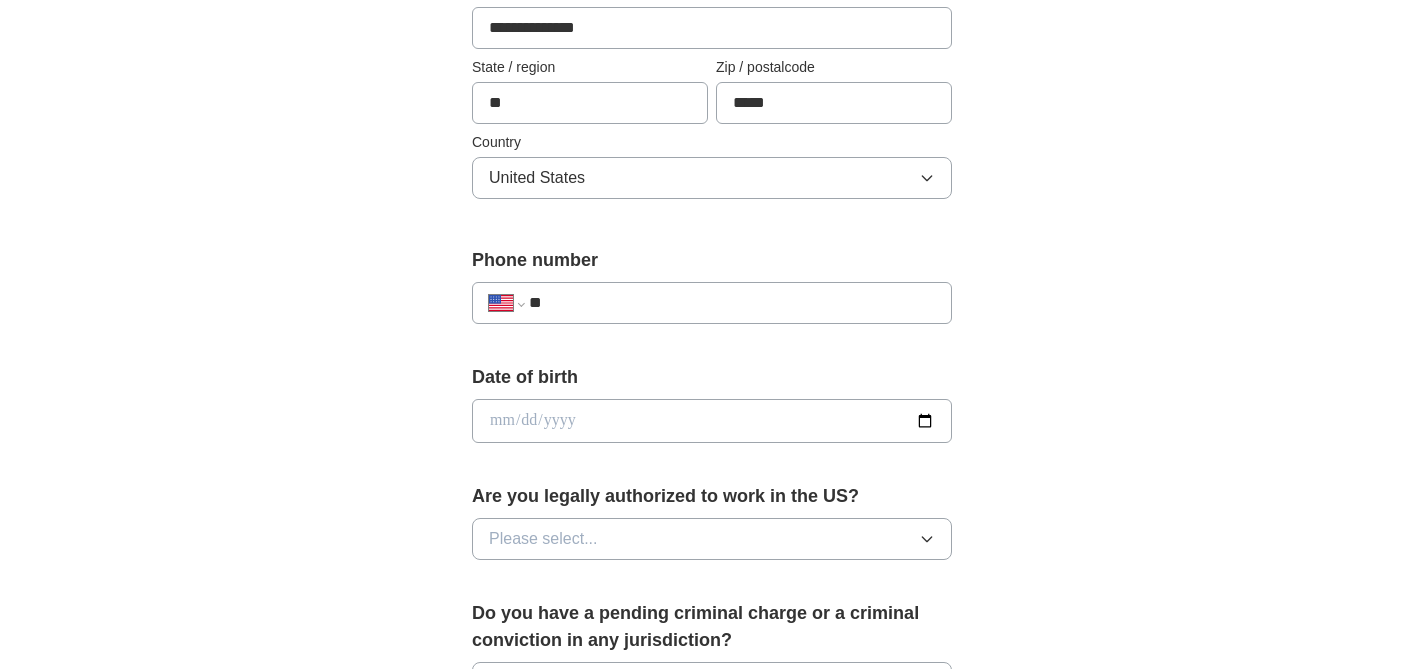 click on "**" at bounding box center (732, 303) 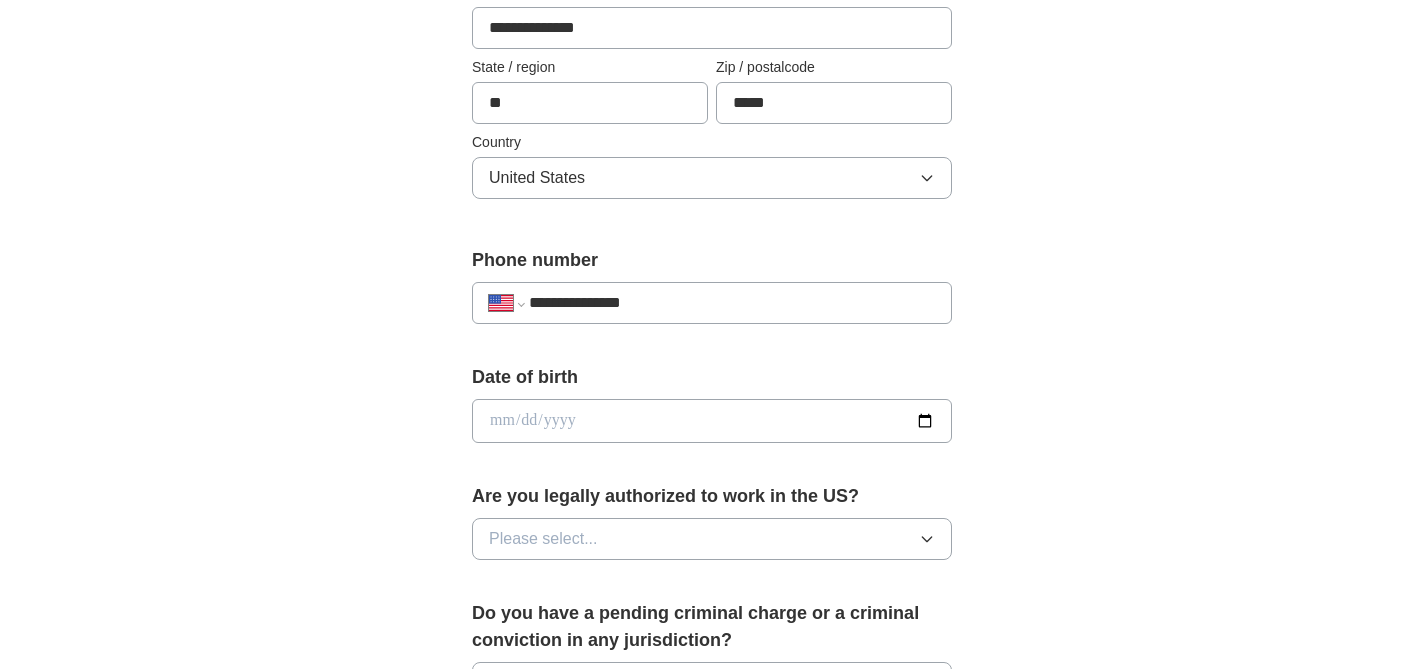 type on "**********" 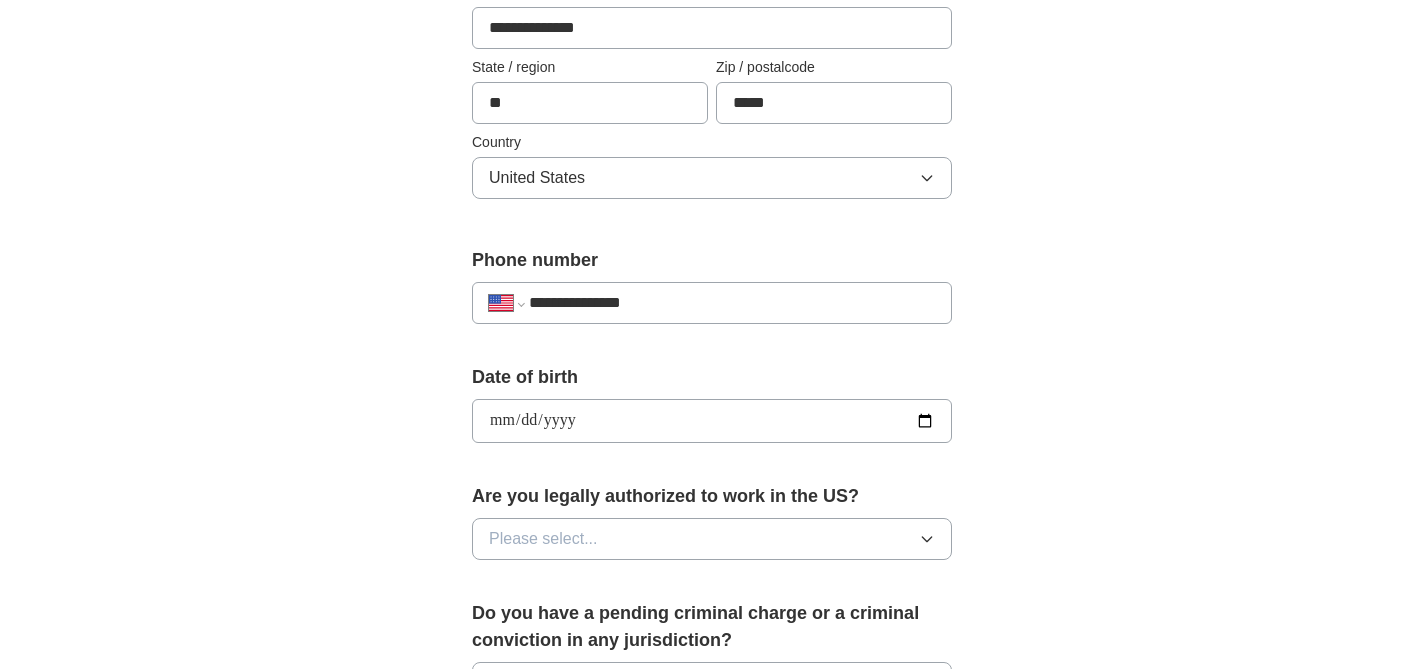 type on "**********" 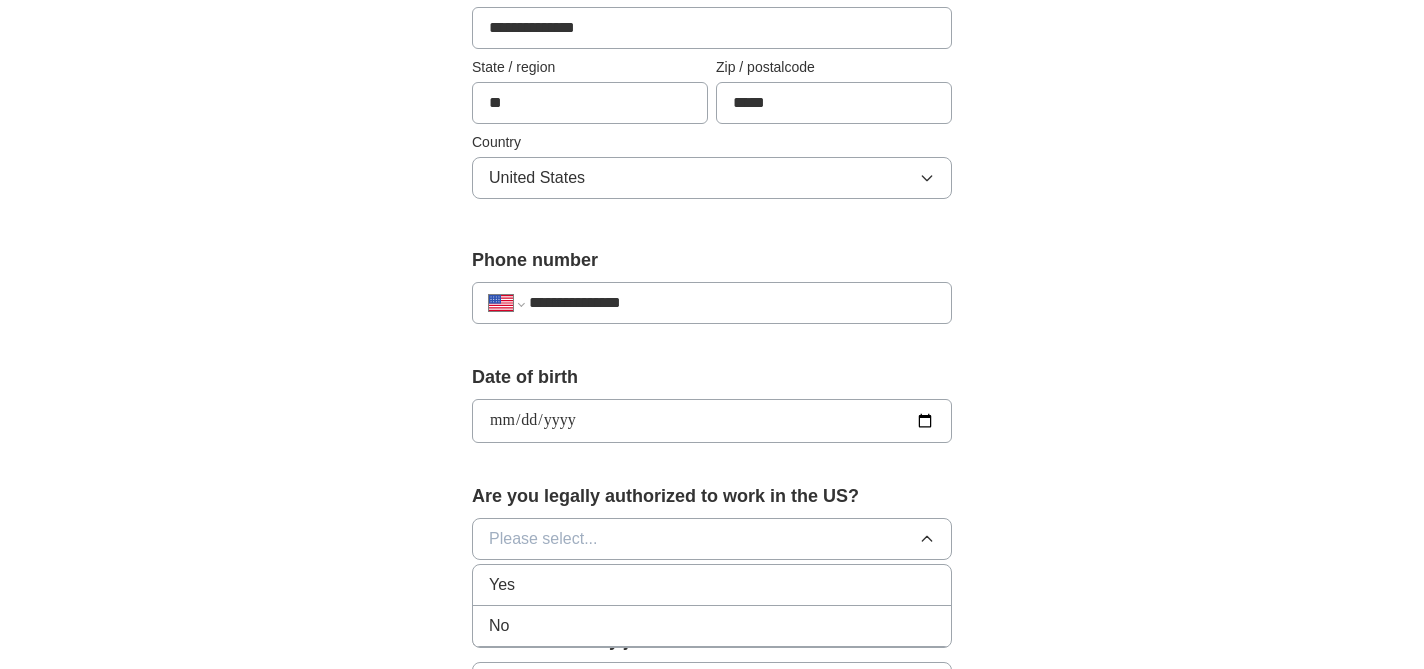 click on "Yes" at bounding box center [712, 585] 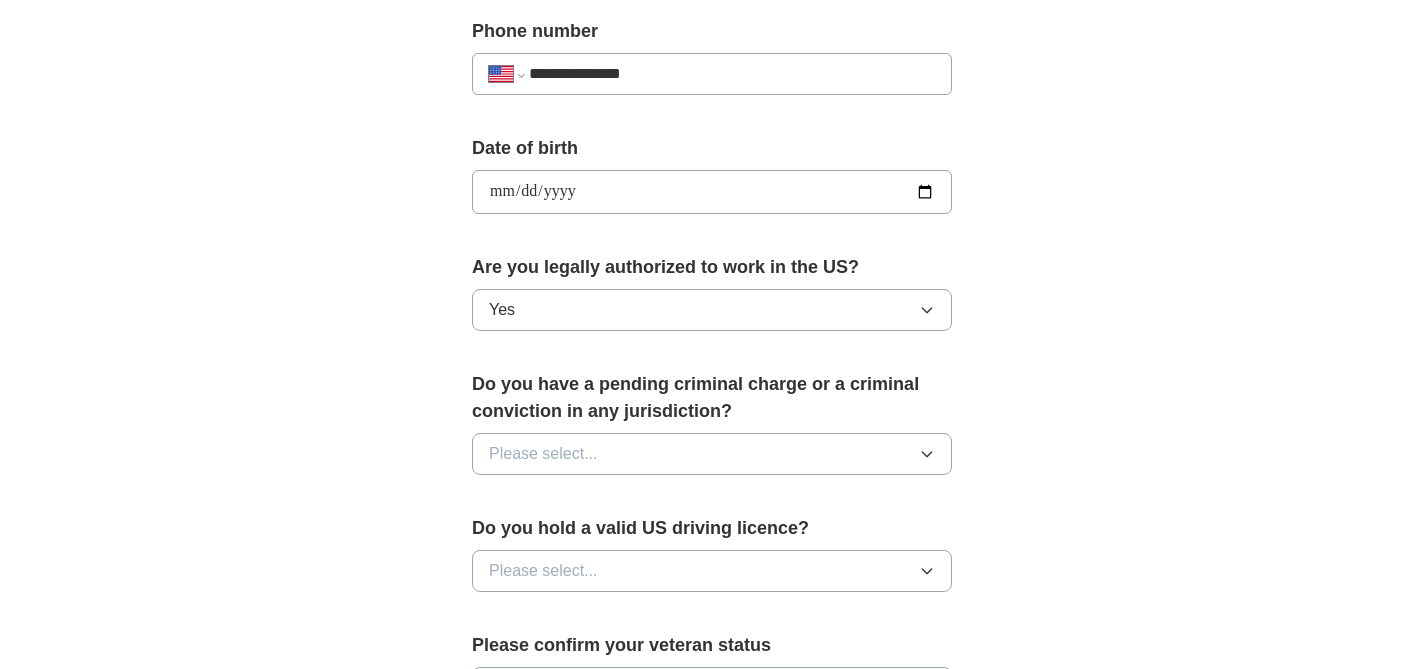 scroll, scrollTop: 799, scrollLeft: 0, axis: vertical 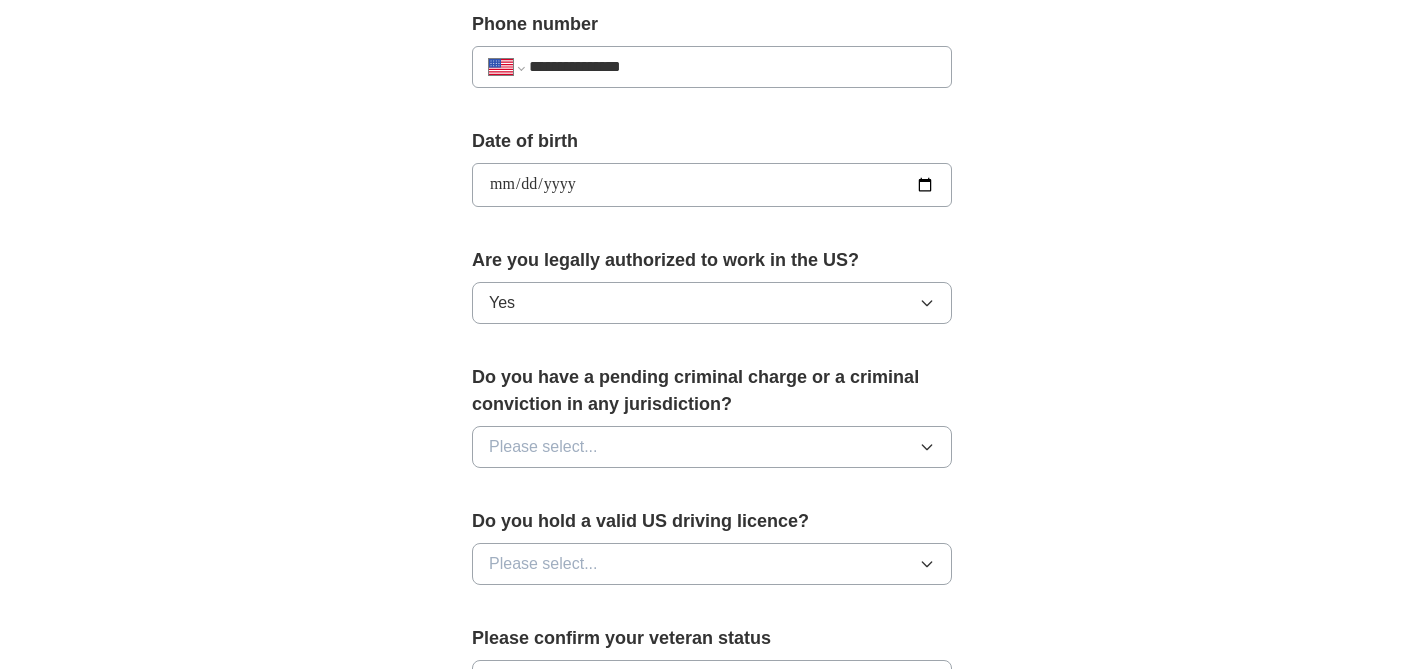 click on "Please select..." at bounding box center [712, 447] 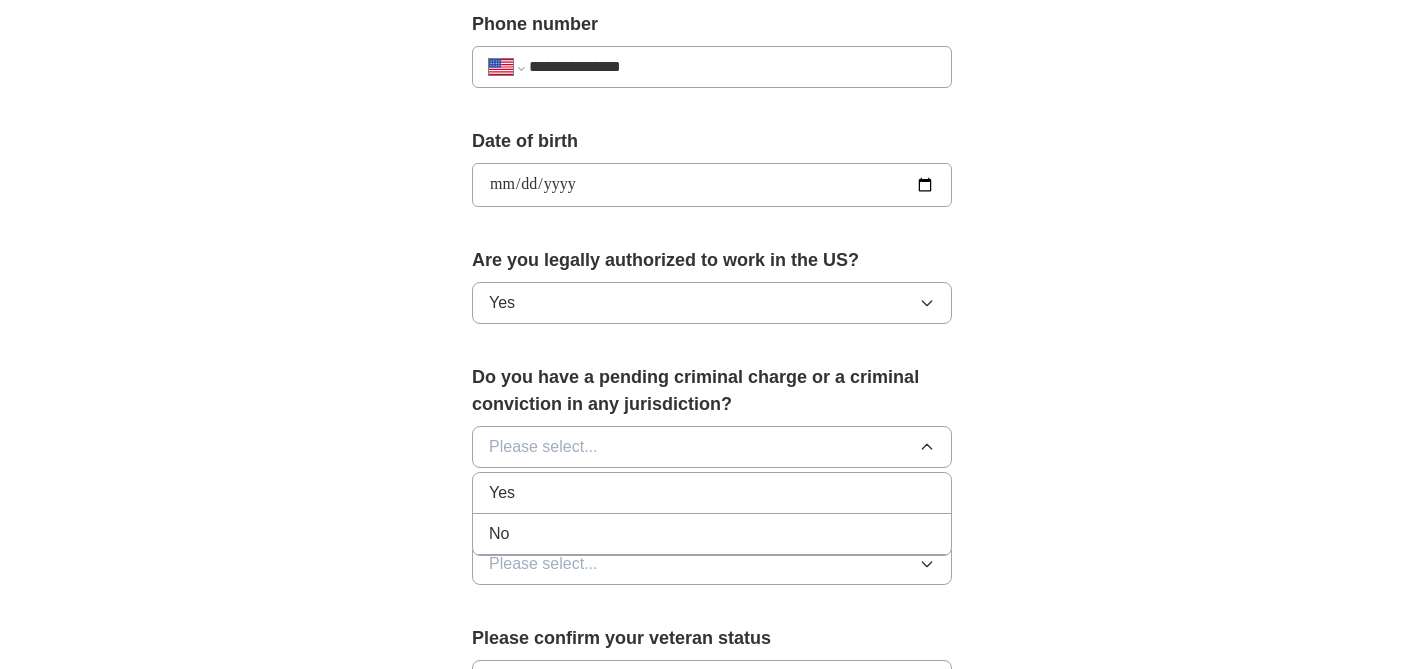 click on "No" at bounding box center (712, 534) 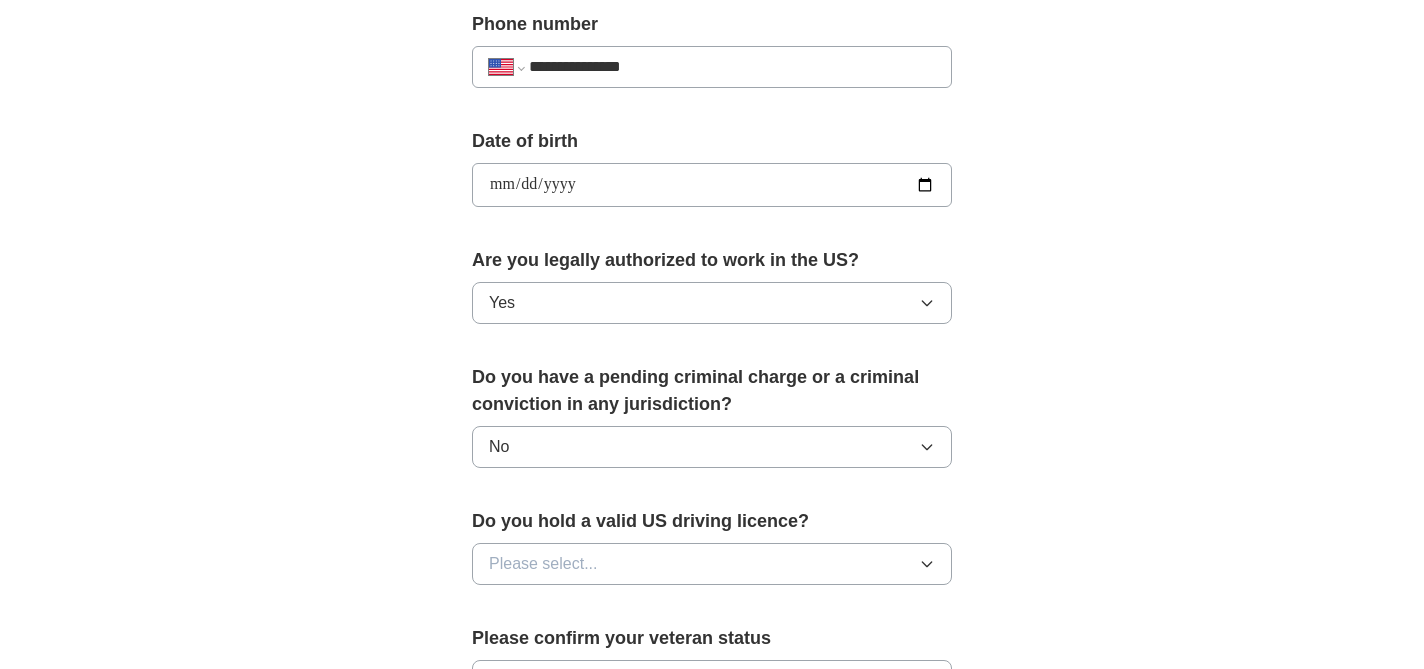 click on "Please select..." at bounding box center (543, 564) 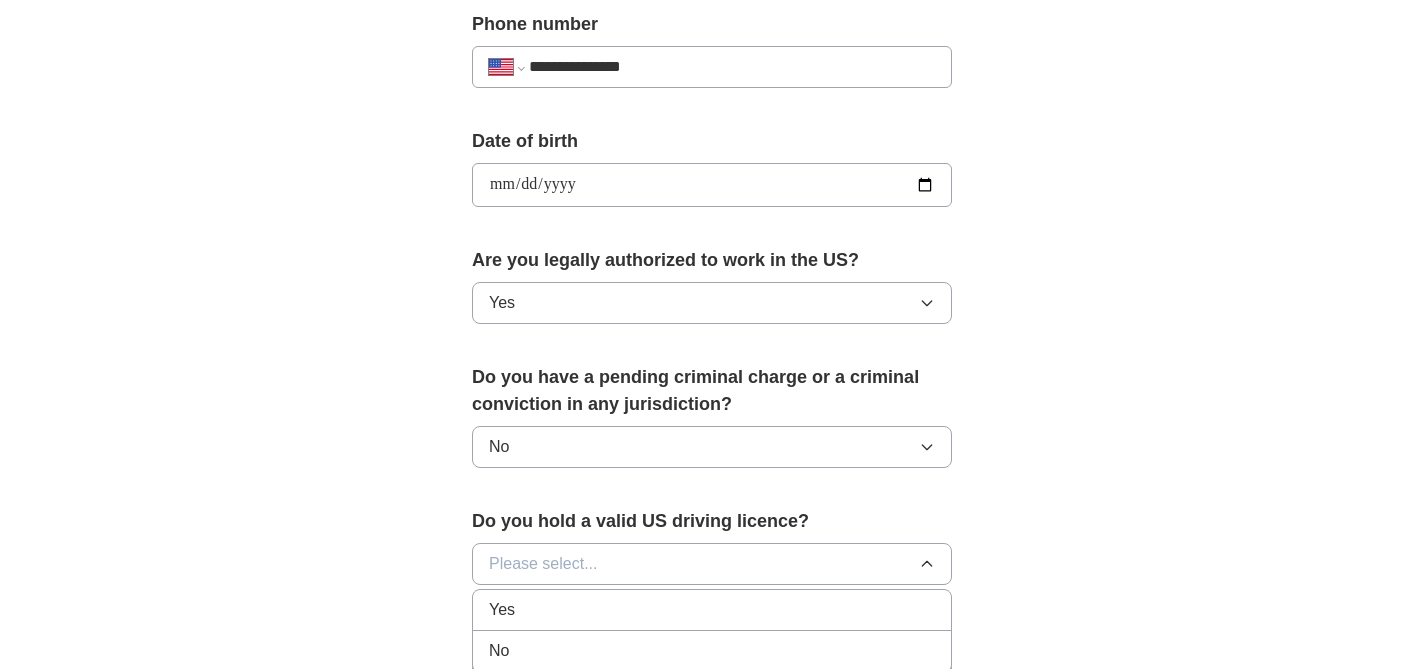 click on "Yes" at bounding box center (712, 610) 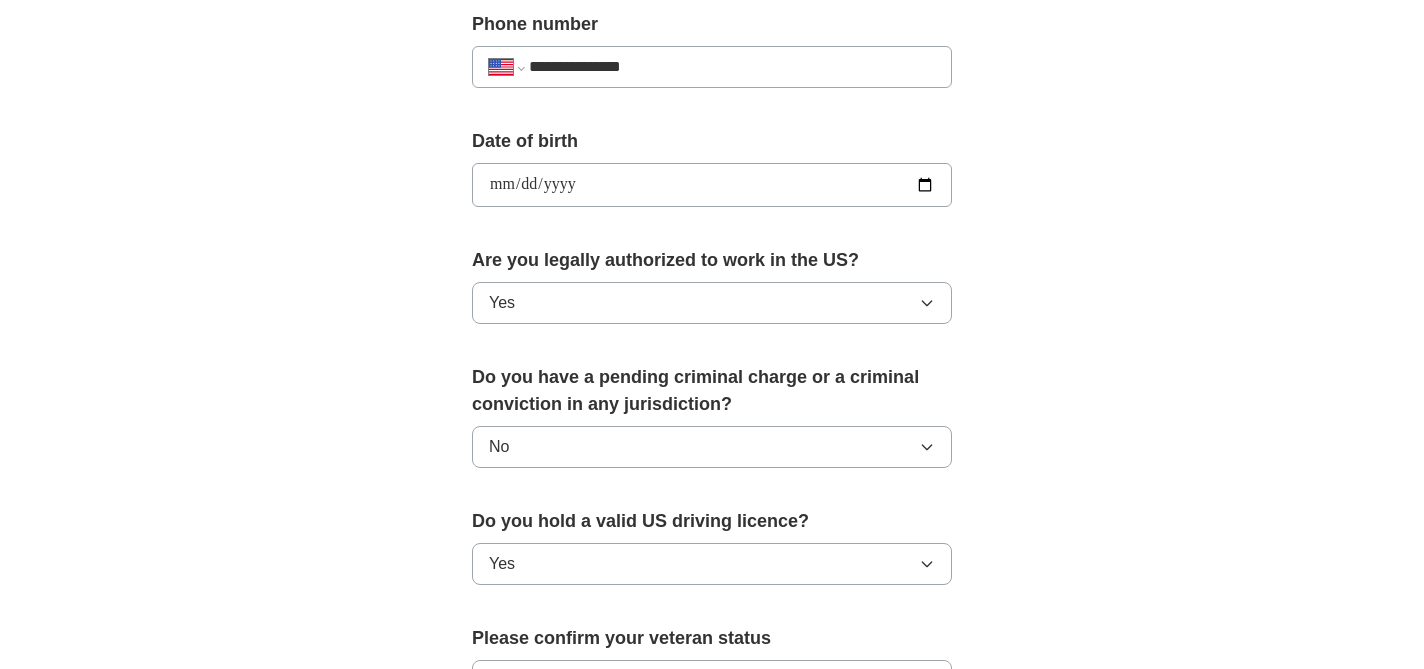 click on "**********" at bounding box center [712, 215] 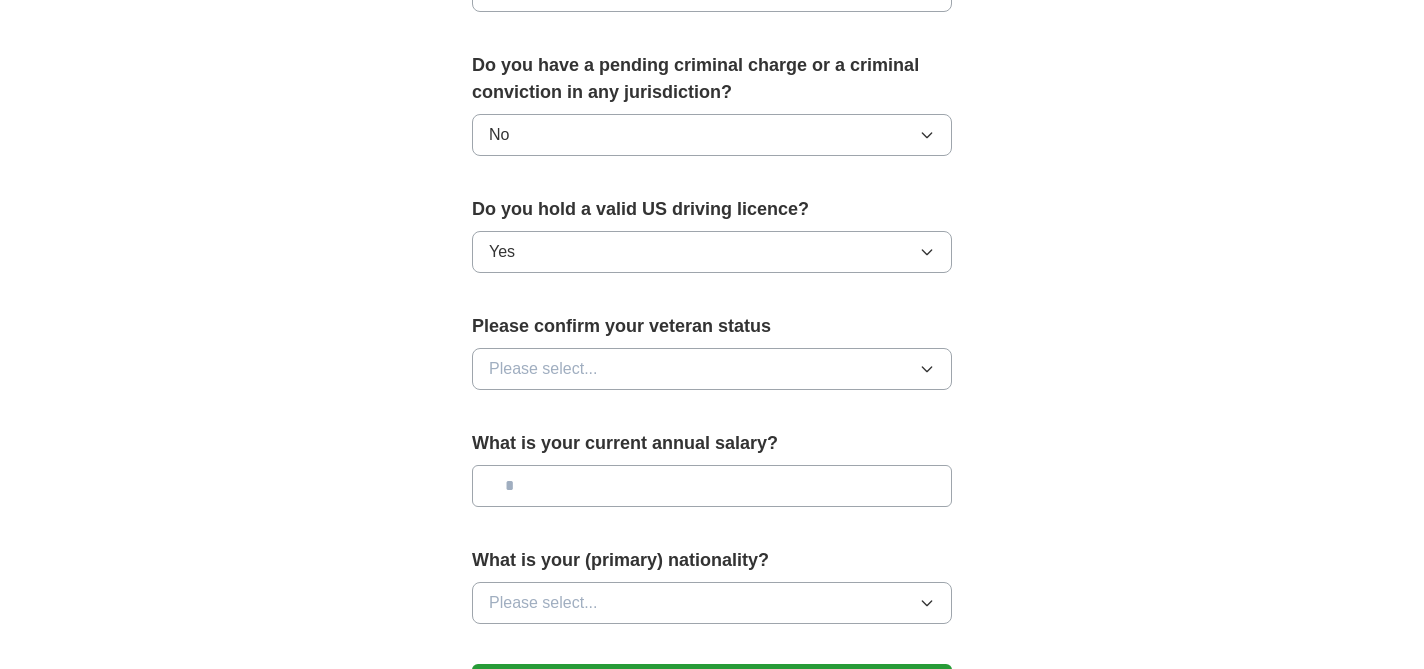 scroll, scrollTop: 1122, scrollLeft: 0, axis: vertical 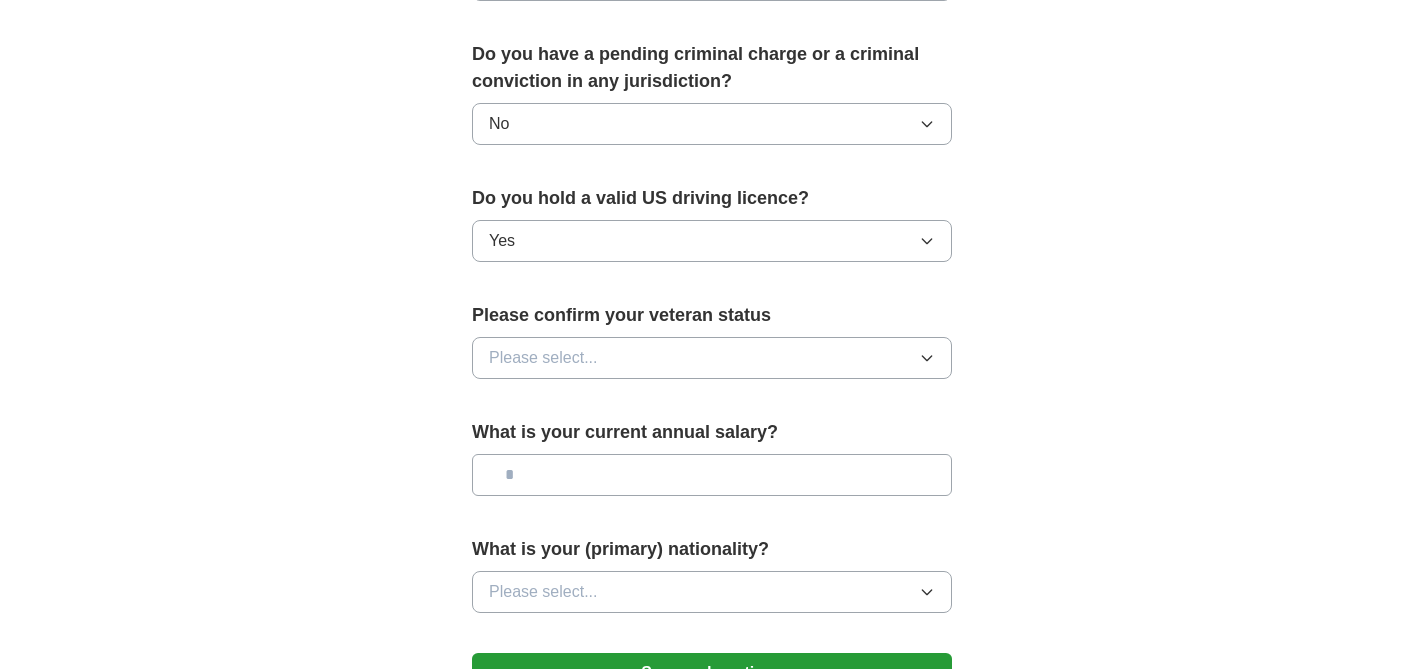 click on "Please select..." at bounding box center [543, 358] 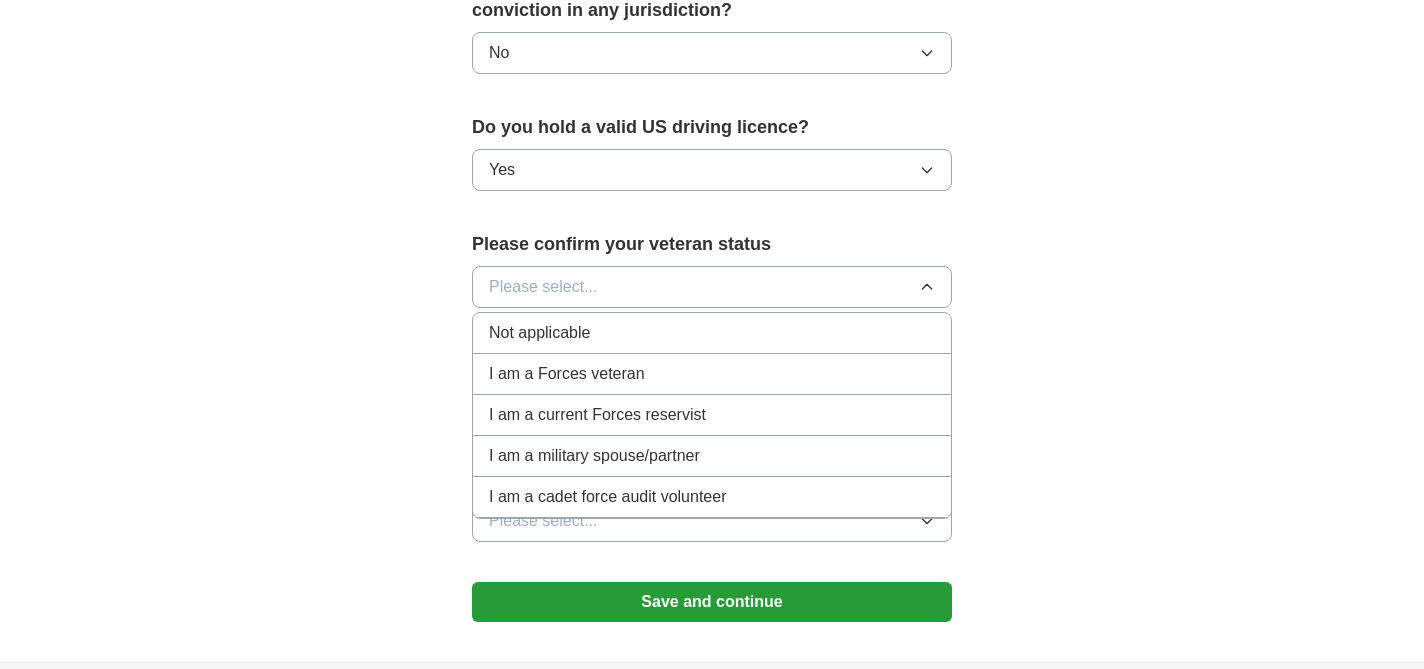 scroll, scrollTop: 1206, scrollLeft: 0, axis: vertical 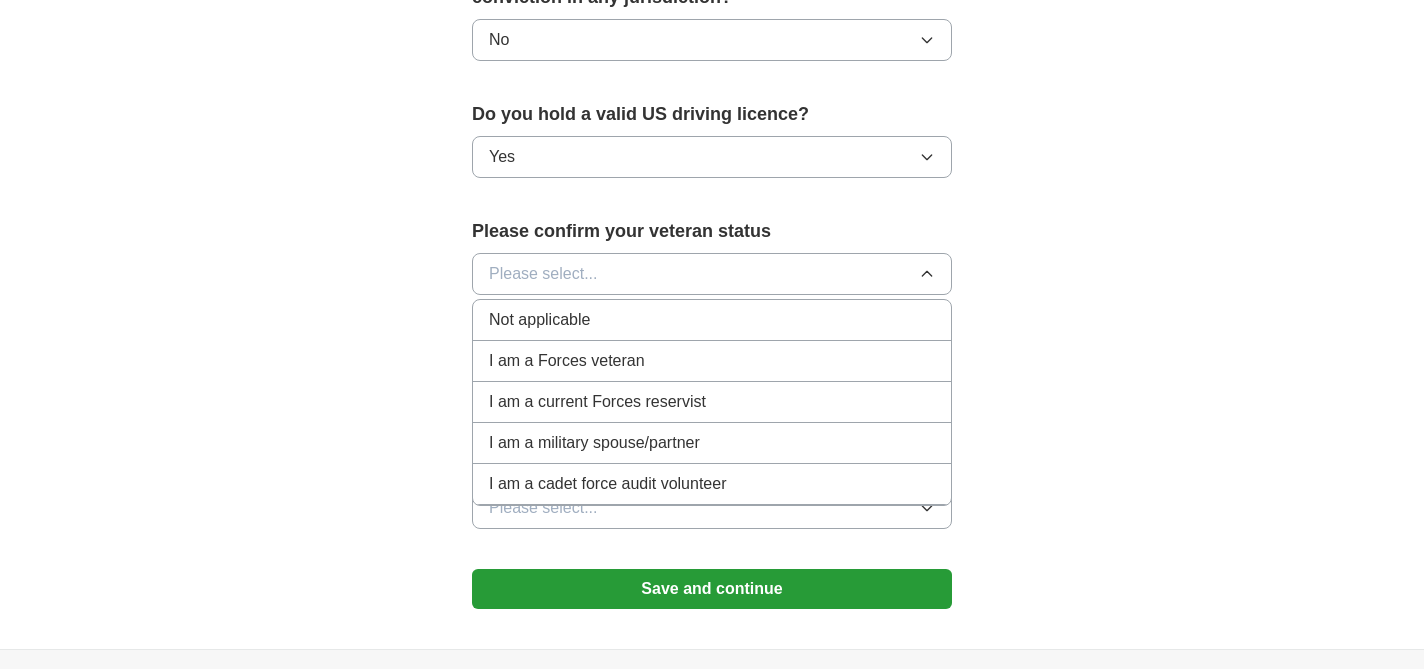 click on "Not applicable" at bounding box center [539, 320] 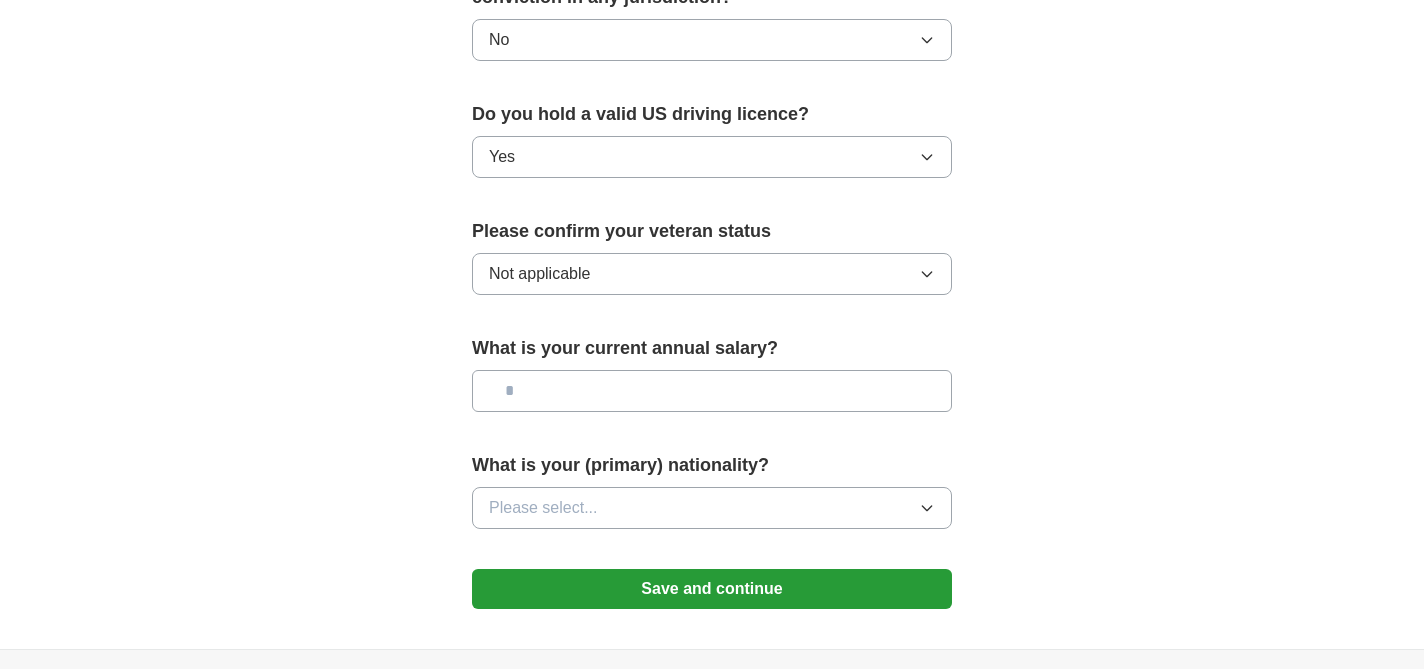 click at bounding box center [712, 391] 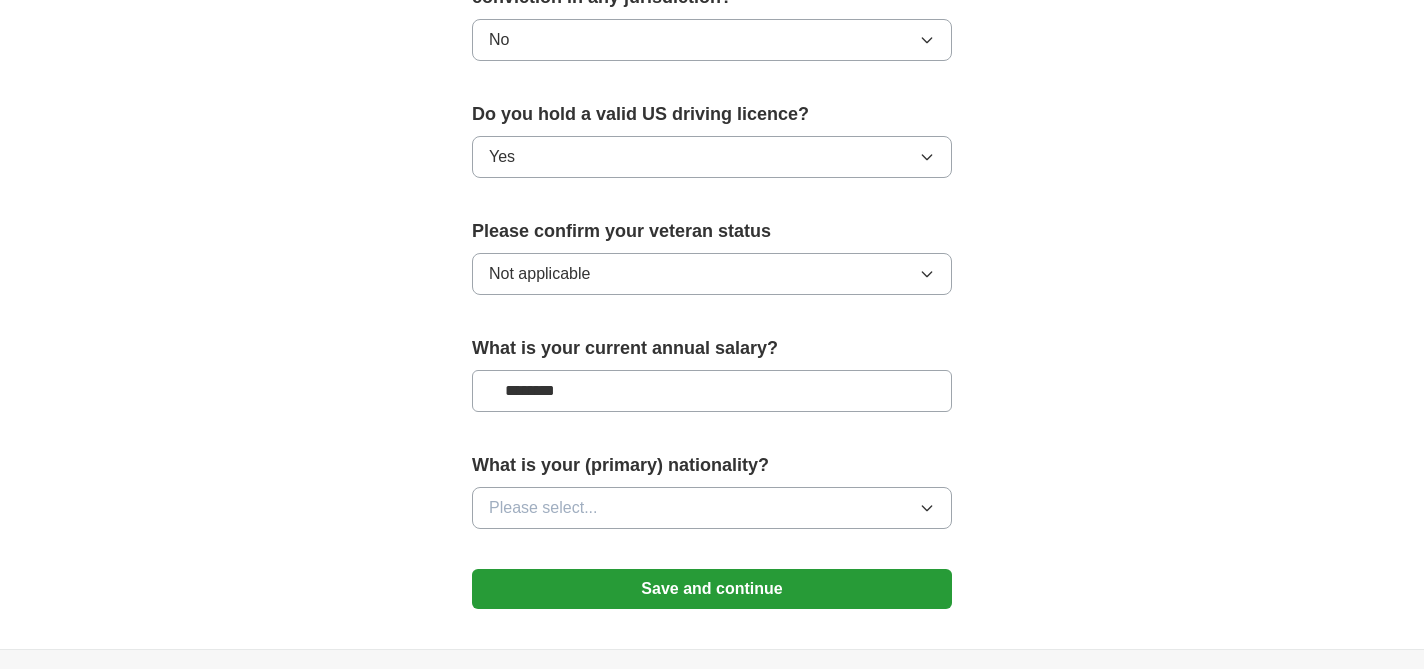 type on "********" 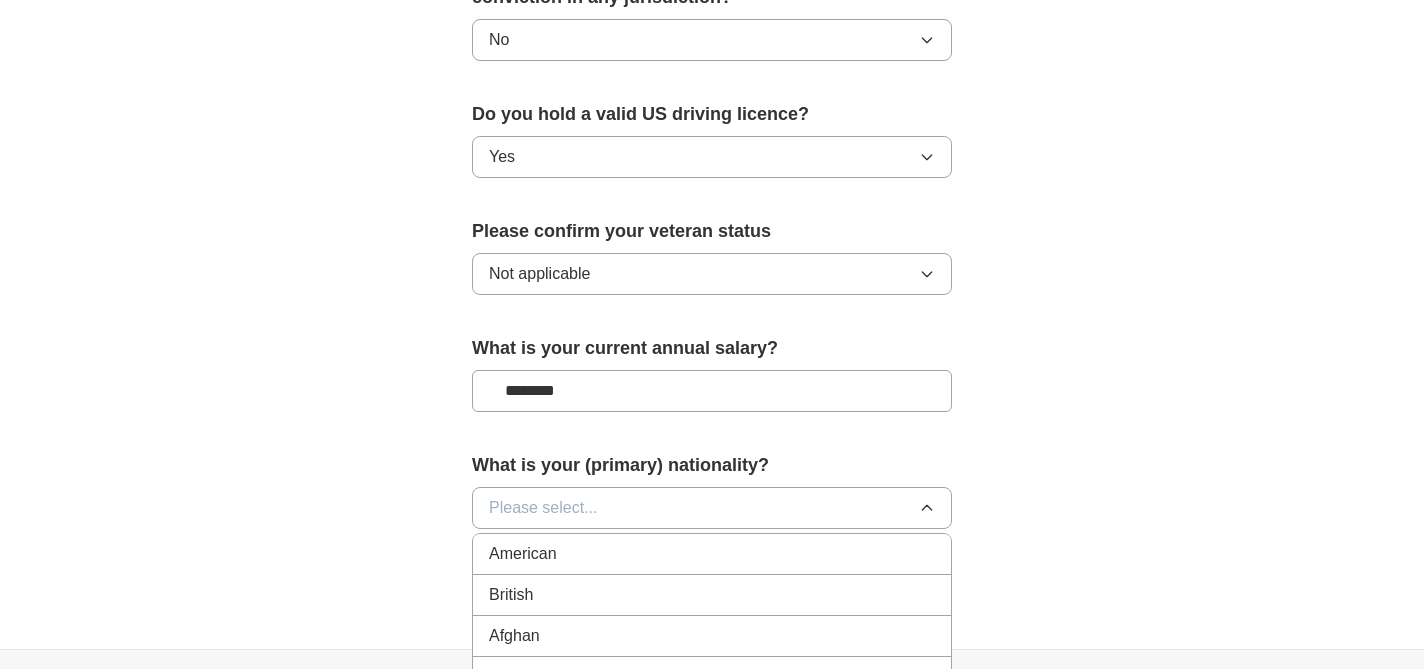 click on "American" at bounding box center (712, 554) 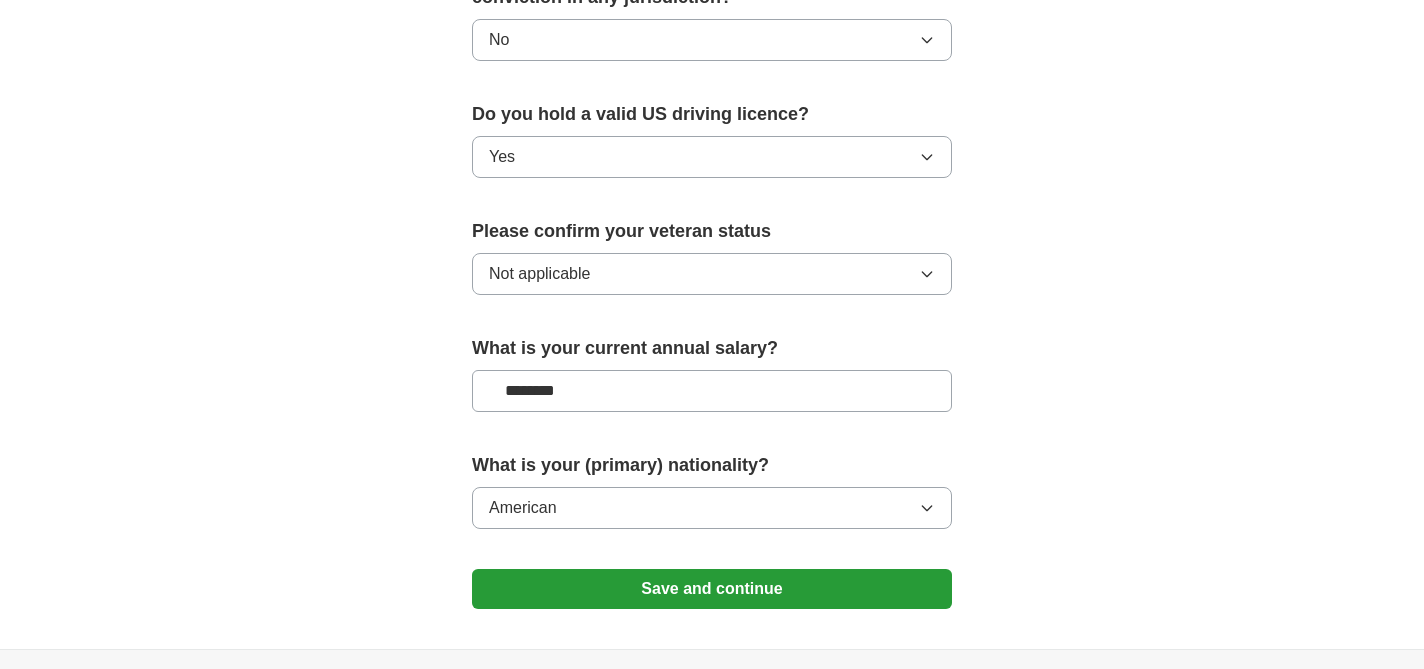 click on "Save and continue" at bounding box center [712, 589] 